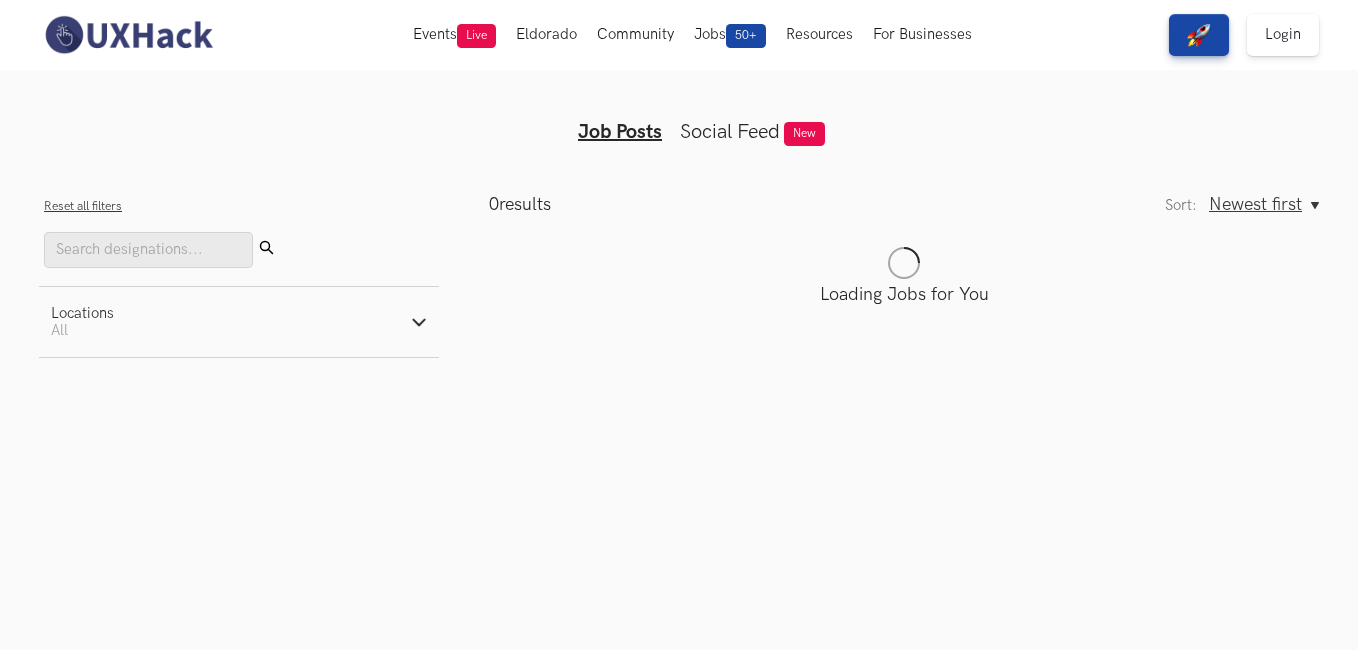 scroll, scrollTop: 0, scrollLeft: 0, axis: both 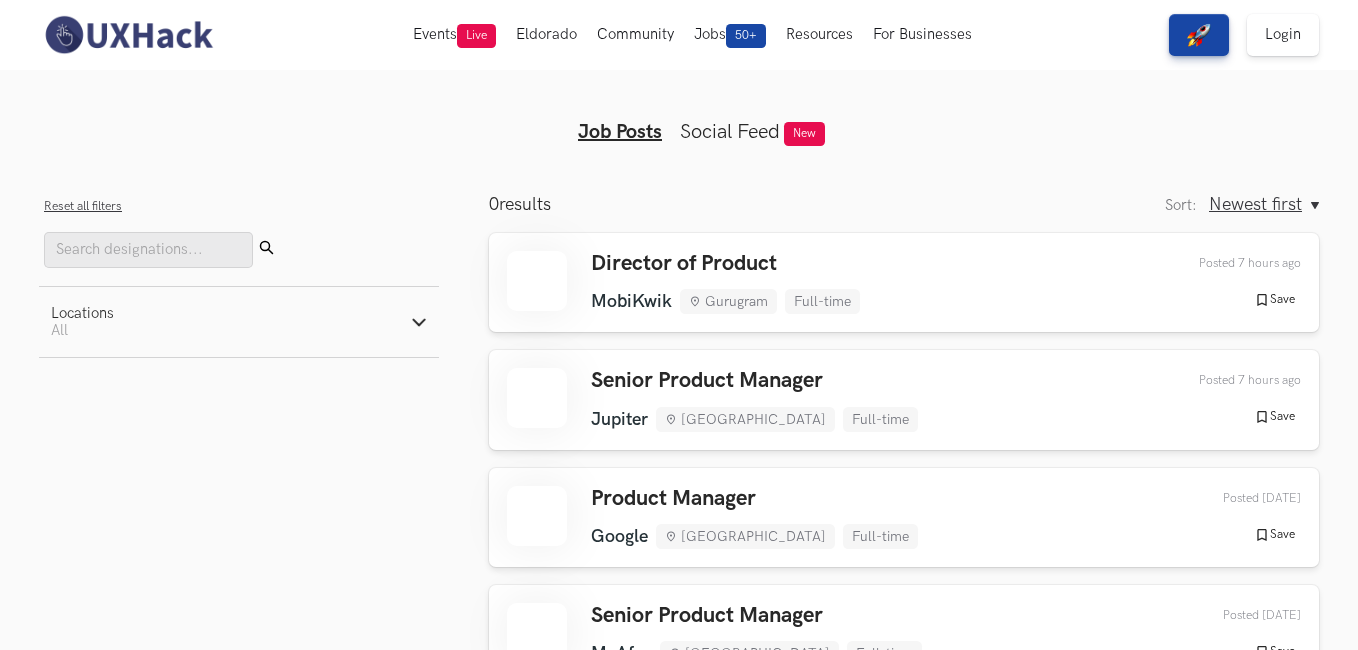 type 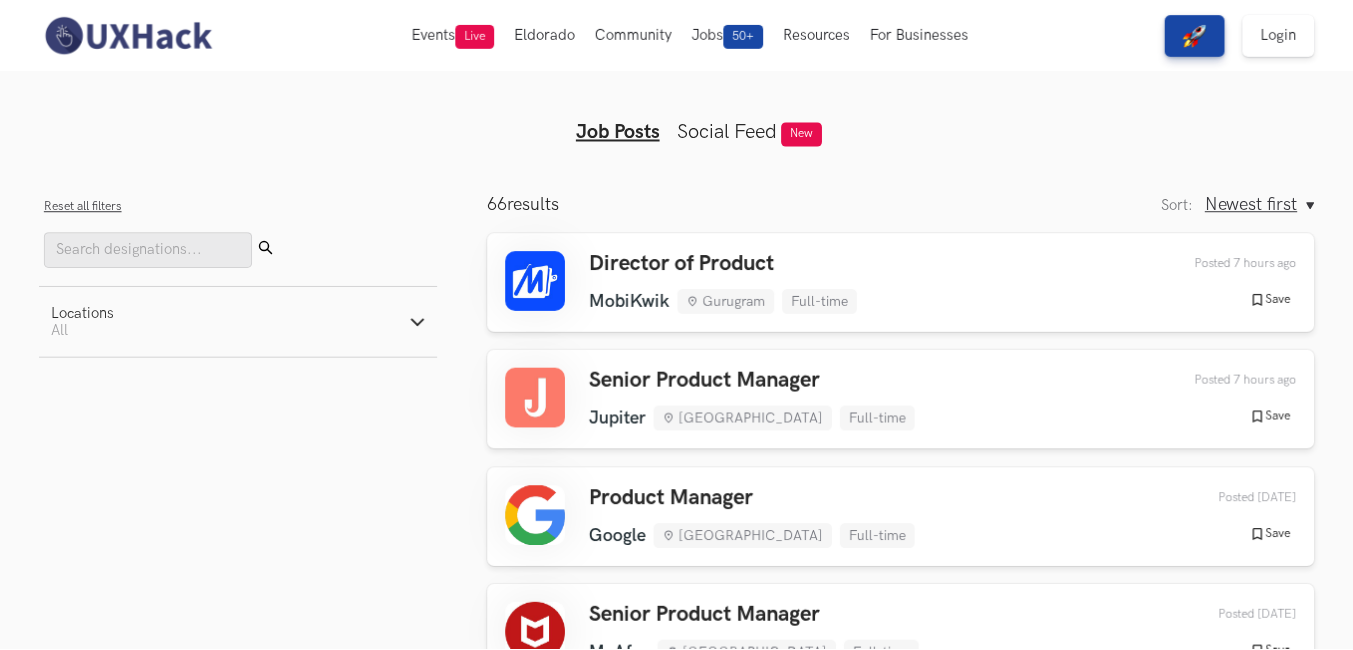 scroll, scrollTop: 0, scrollLeft: 0, axis: both 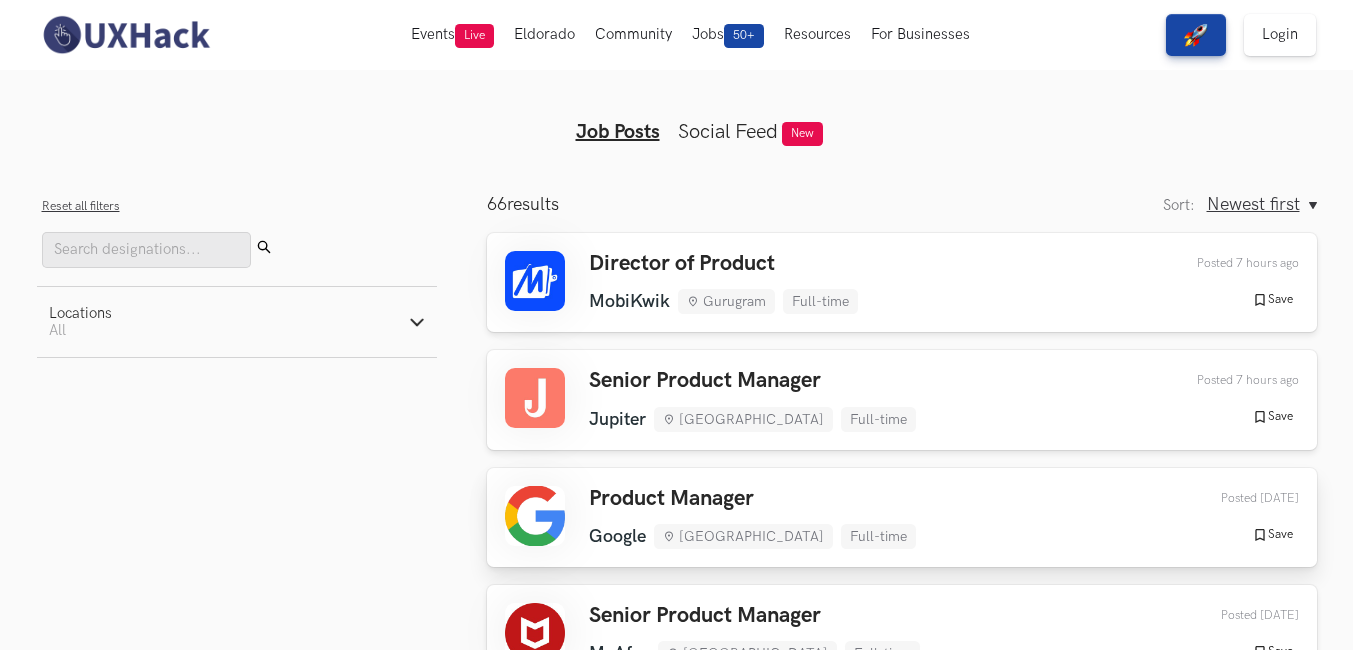 click on "Product Manager
Google
Bengaluru
Full-time
Google
Bengaluru
Full-time
2 days ago
Posted 2 days ago
Save
Saved" at bounding box center [902, 517] 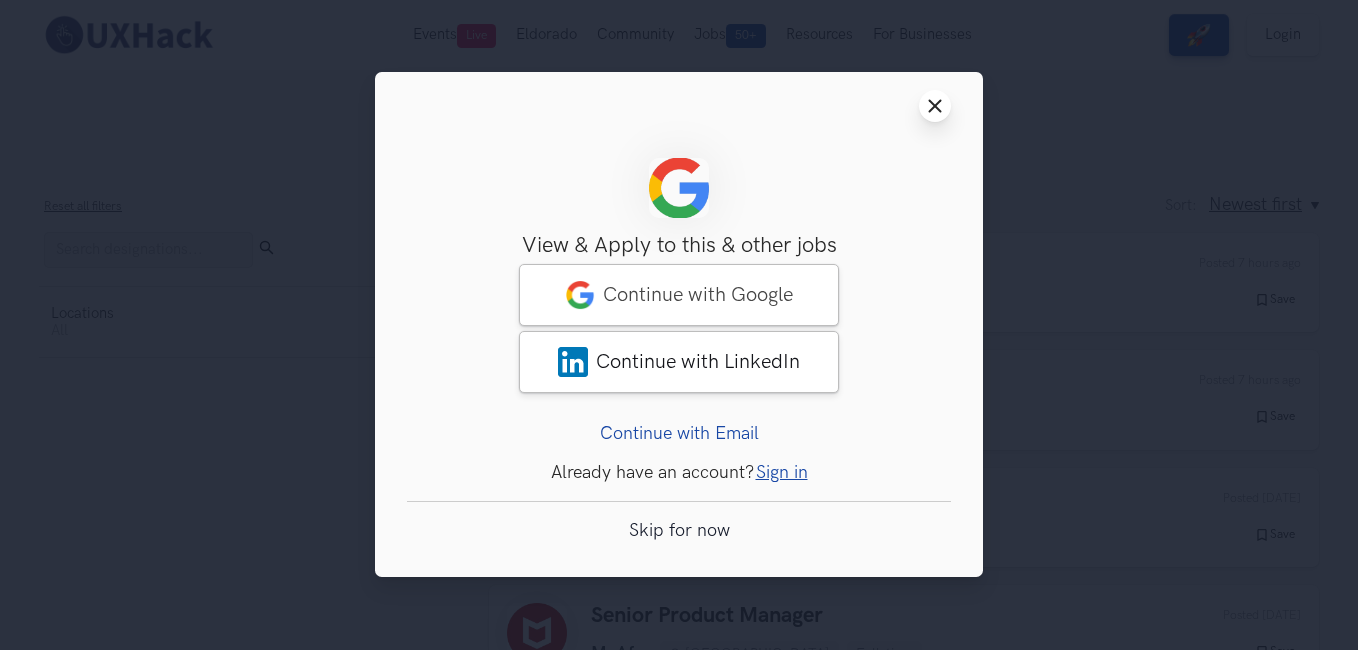 click on "Close modal window" 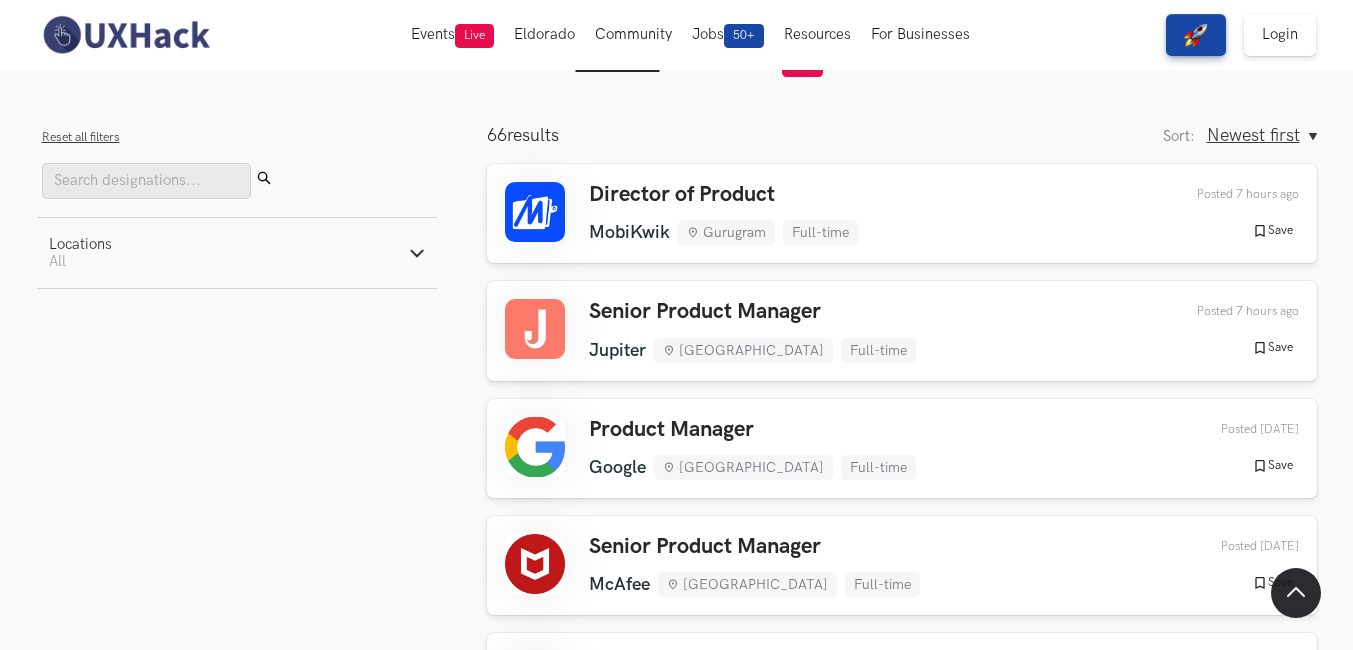 scroll, scrollTop: 0, scrollLeft: 0, axis: both 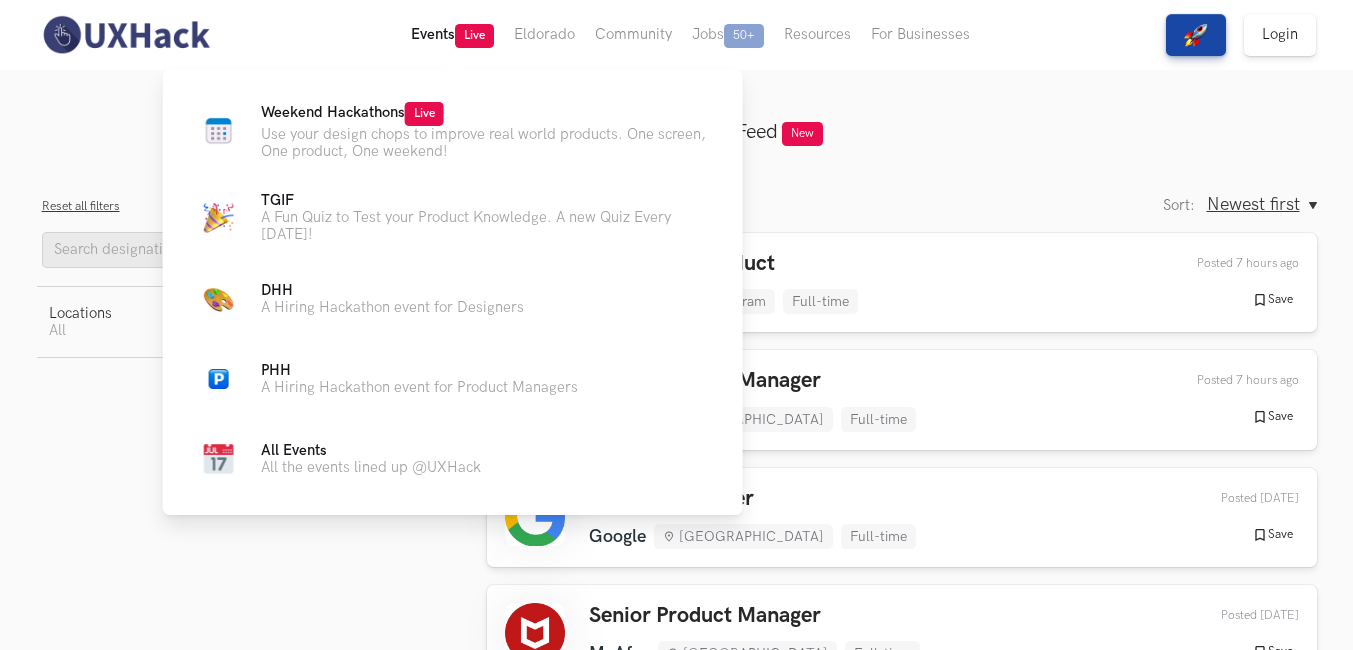 click on "Events  Live" at bounding box center (452, 35) 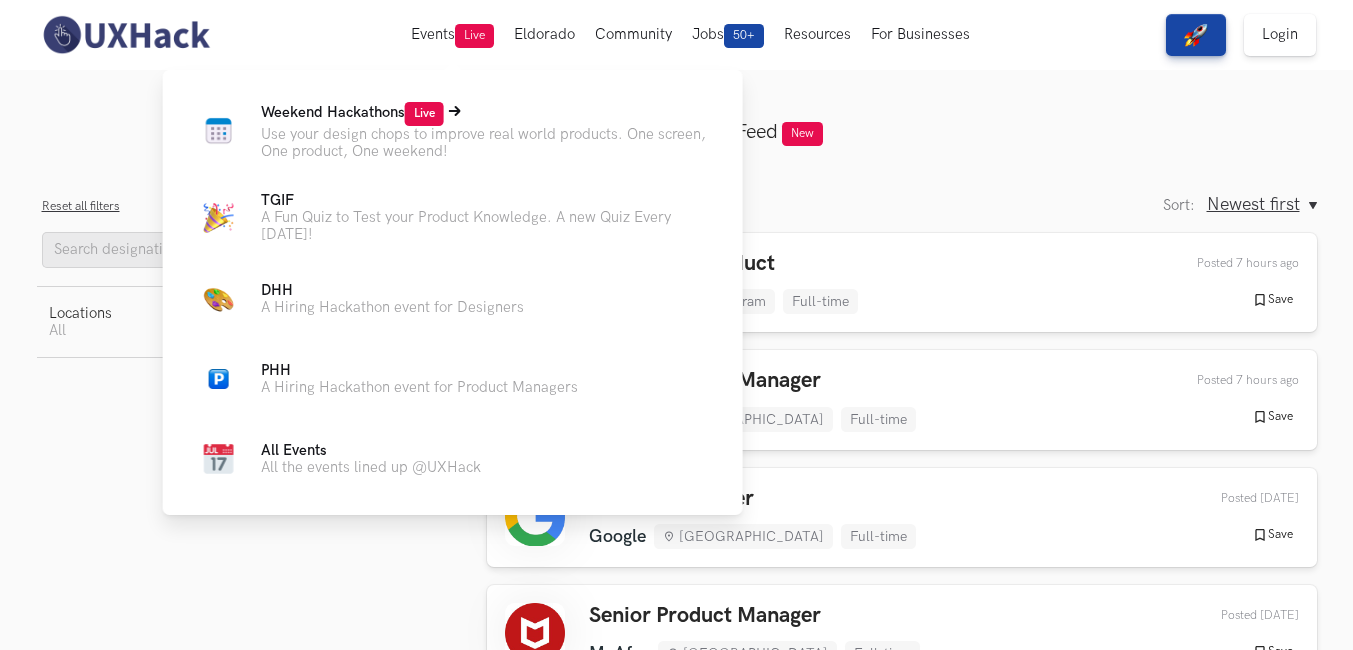 click on "Use your design chops to improve real world products. One screen, One product, One weekend!" at bounding box center [486, 143] 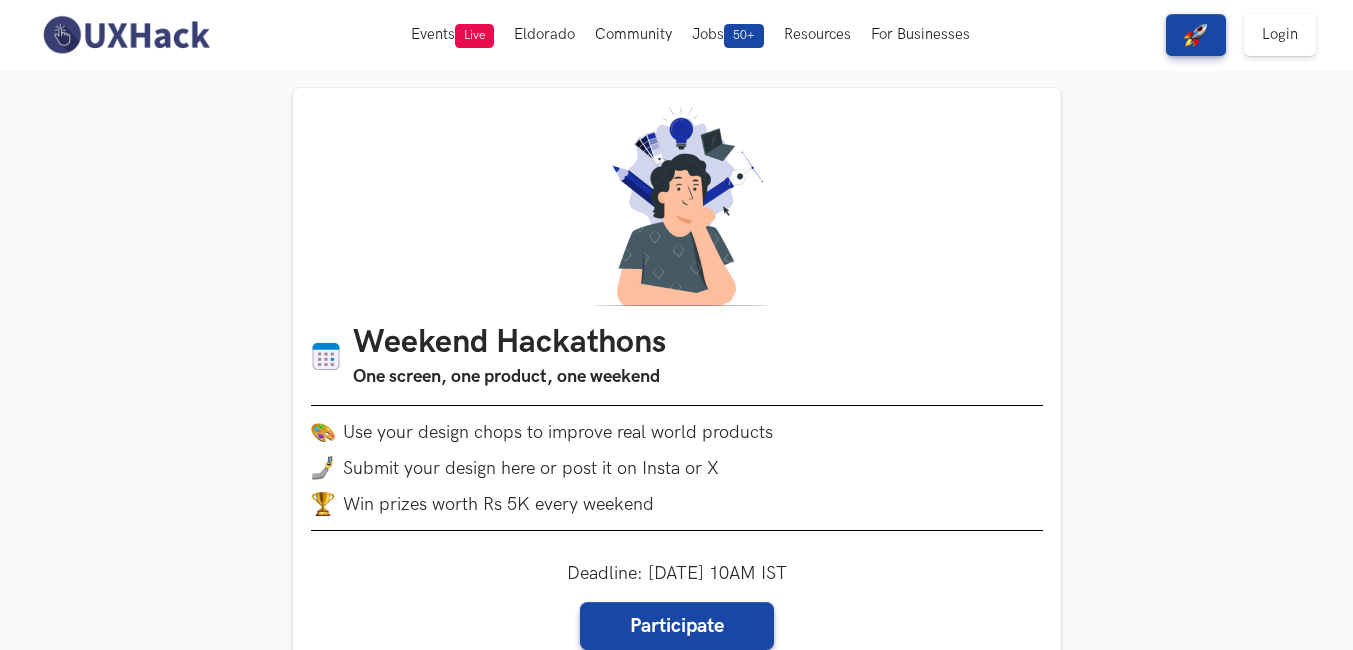 scroll, scrollTop: 0, scrollLeft: 0, axis: both 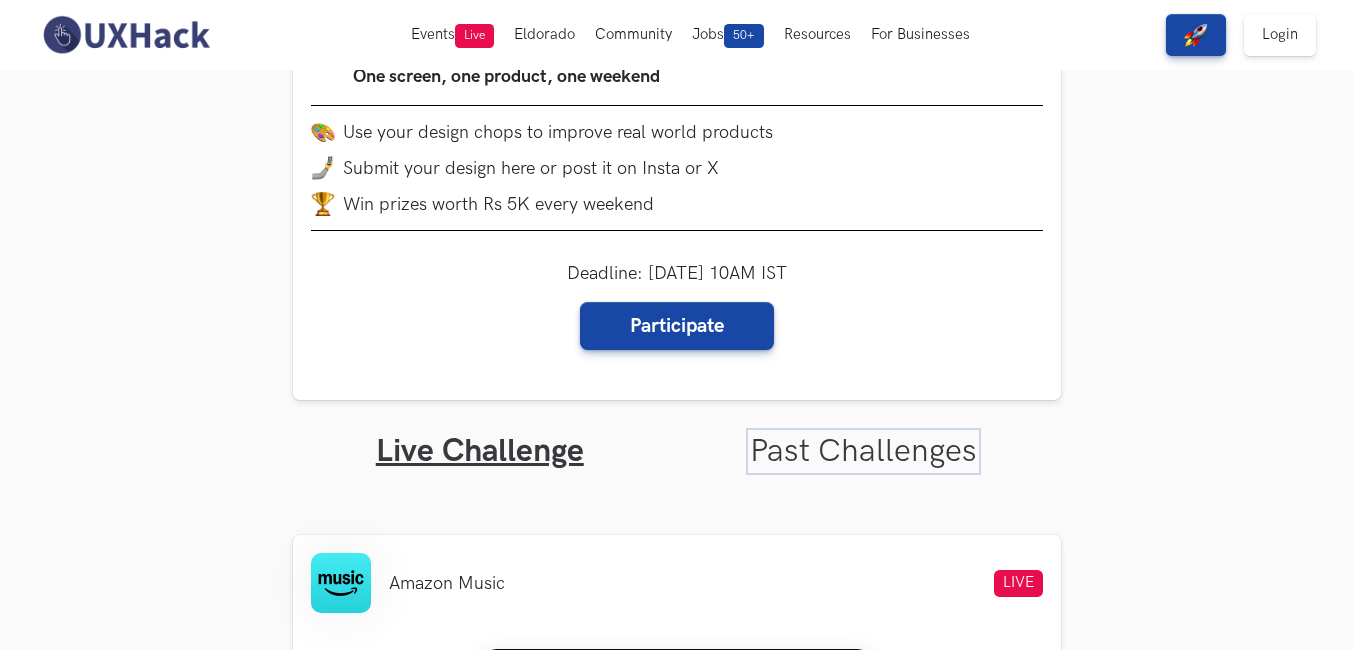 click on "Past Challenges" at bounding box center [863, 451] 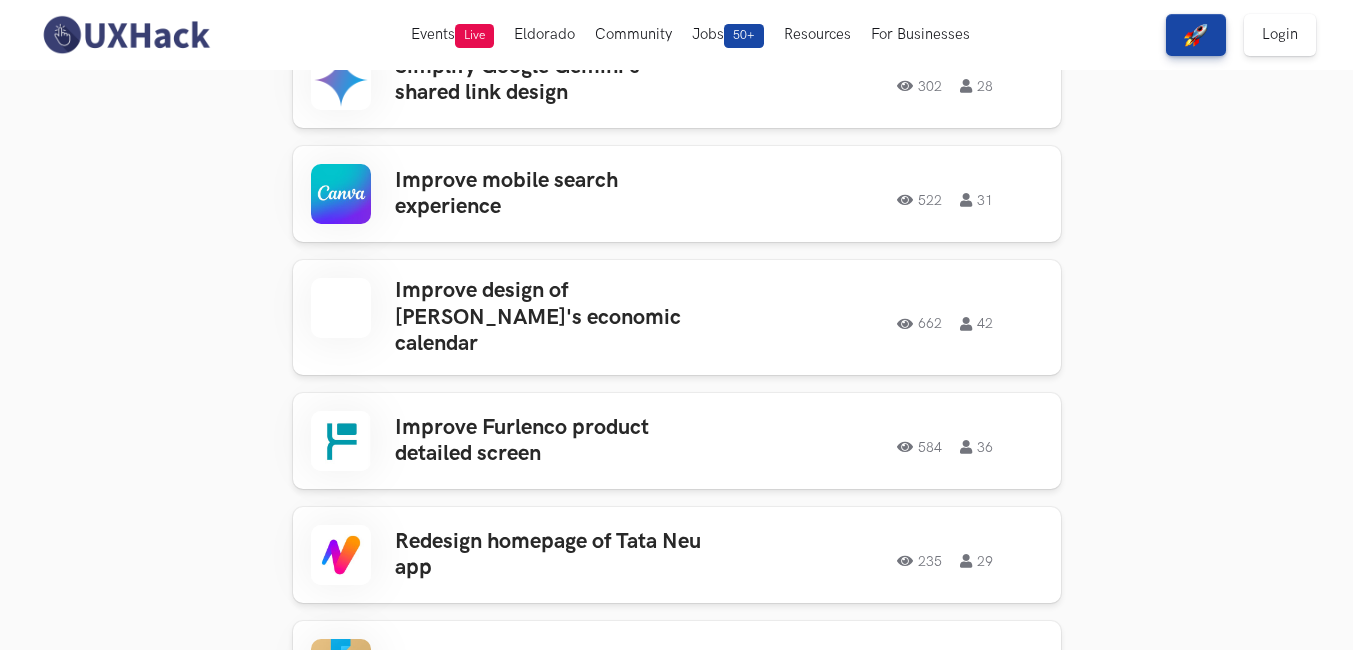 scroll, scrollTop: 600, scrollLeft: 0, axis: vertical 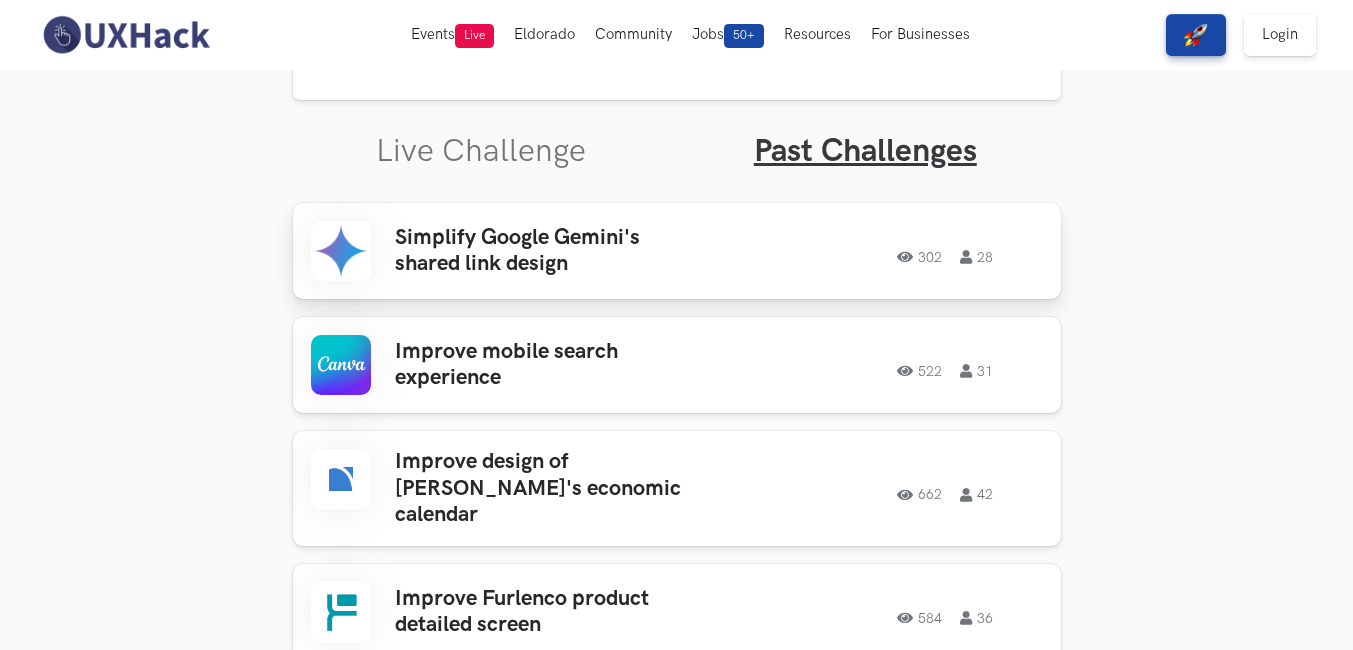 click on "Simplify Google Gemini's shared link design  302  28  302  28" at bounding box center (677, 251) 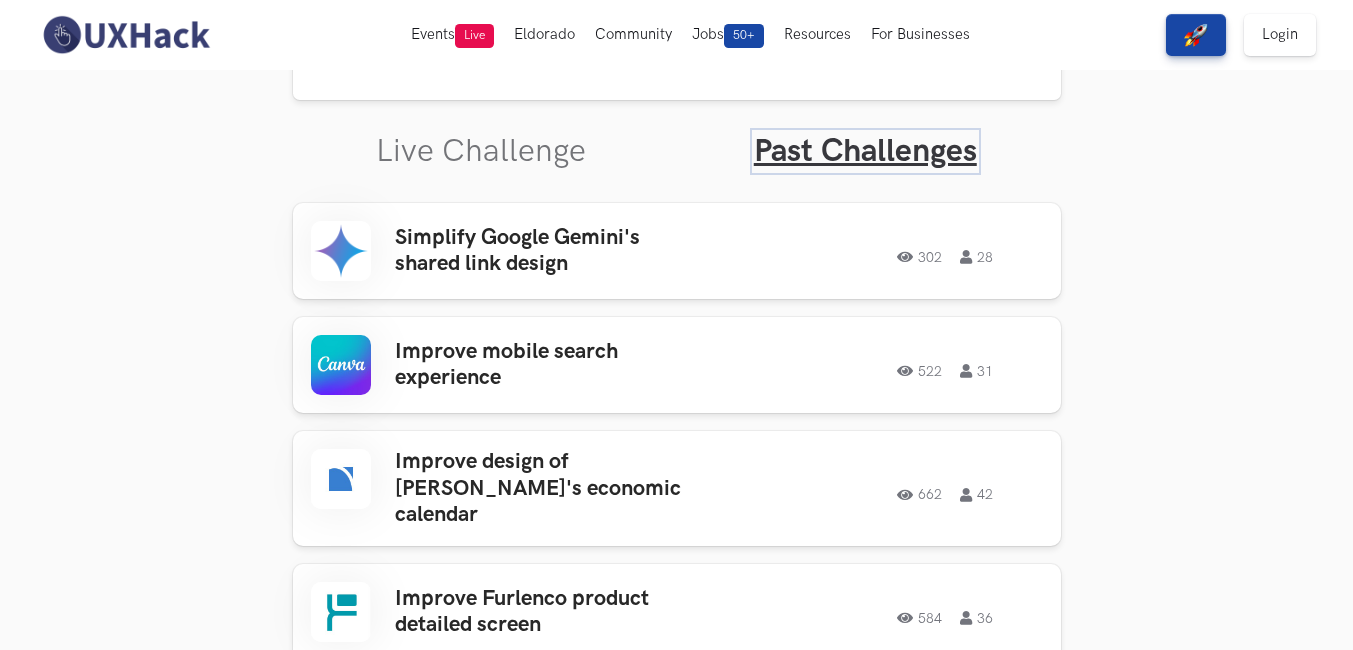 click on "Past Challenges" at bounding box center (865, 151) 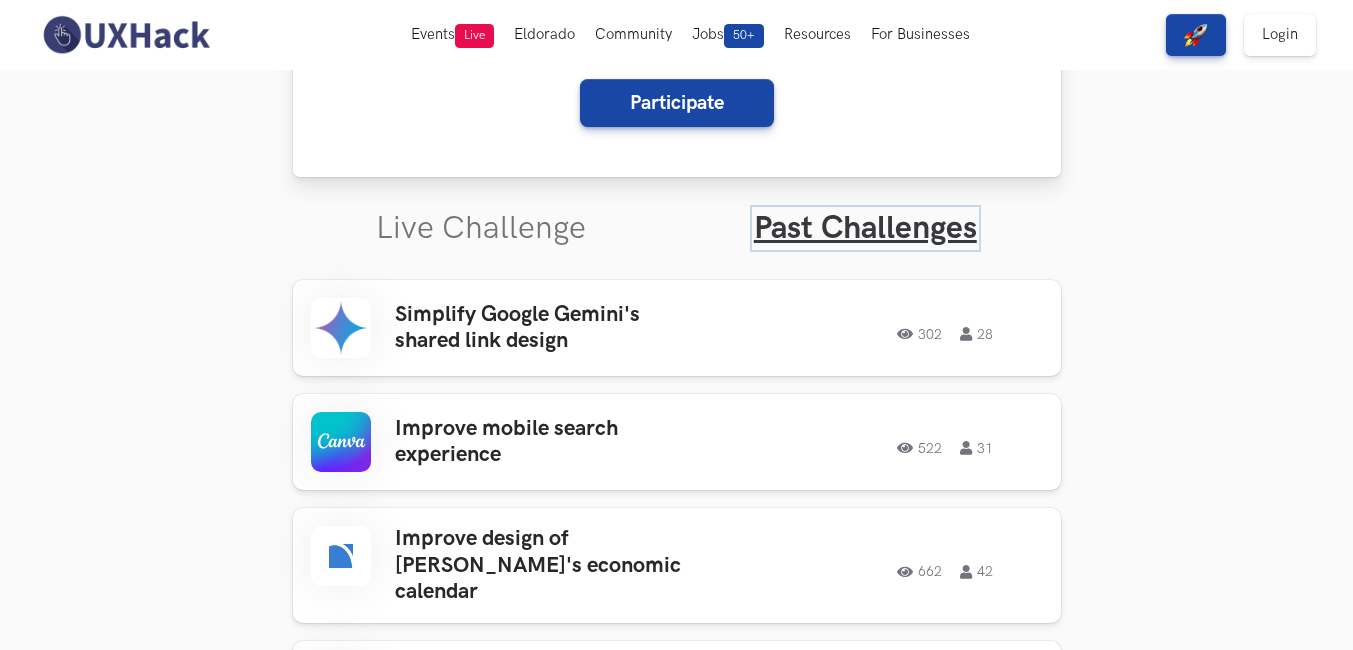 scroll, scrollTop: 500, scrollLeft: 0, axis: vertical 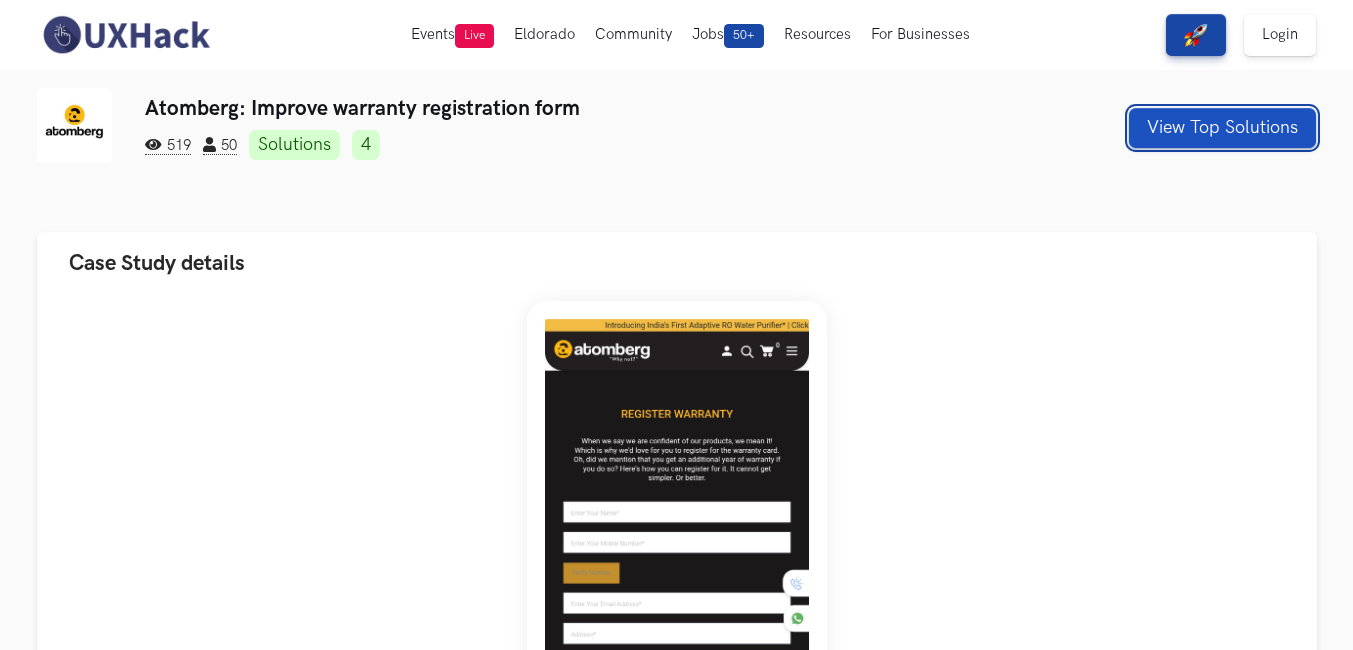 click on "View Top Solutions" at bounding box center [1222, 128] 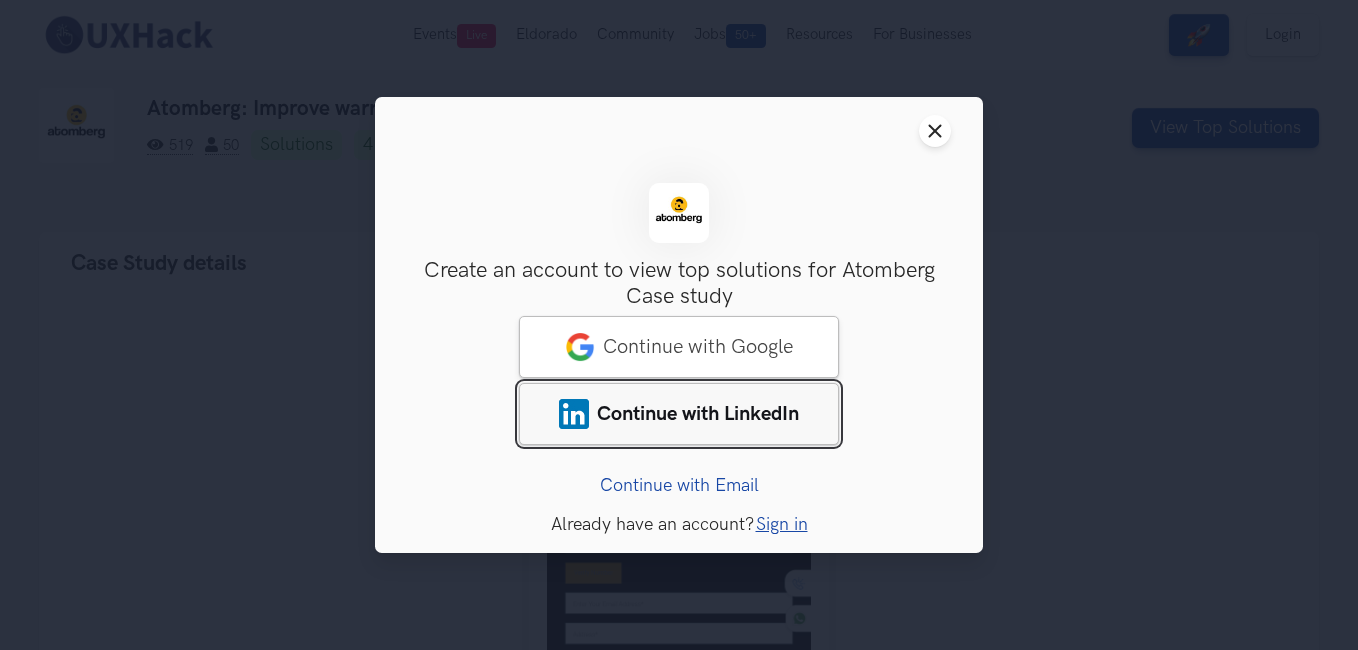 click on "Continue with LinkedIn" at bounding box center (698, 414) 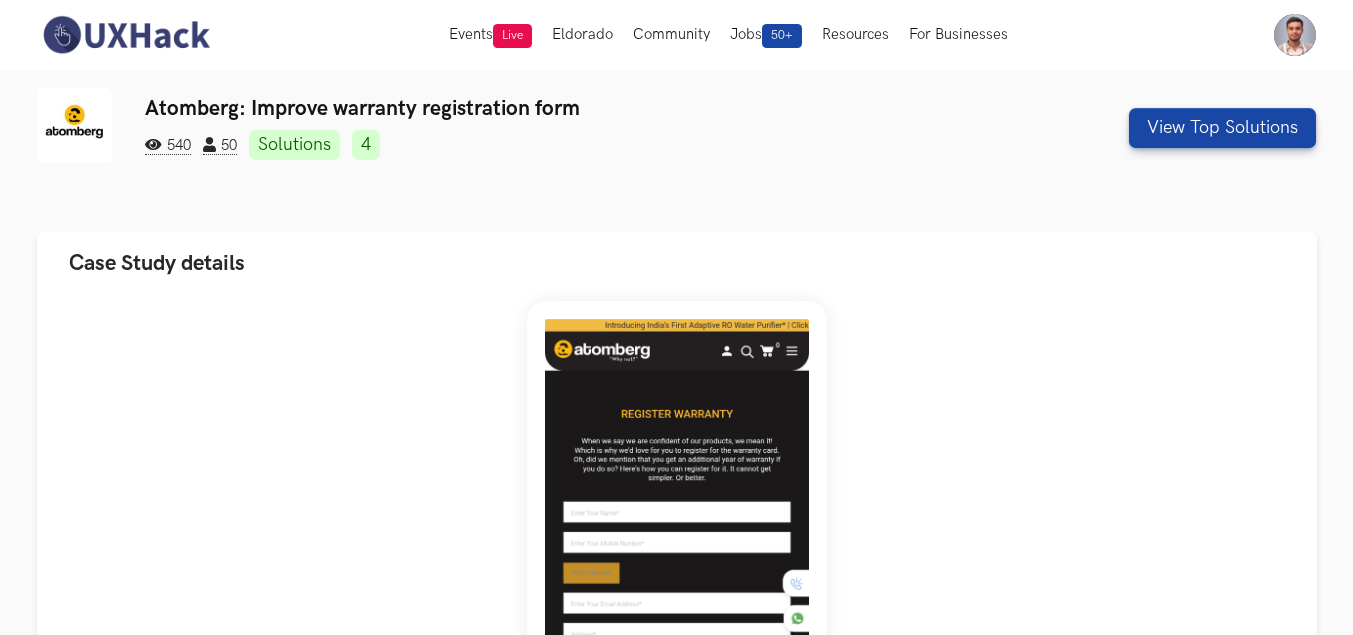 scroll, scrollTop: 0, scrollLeft: 0, axis: both 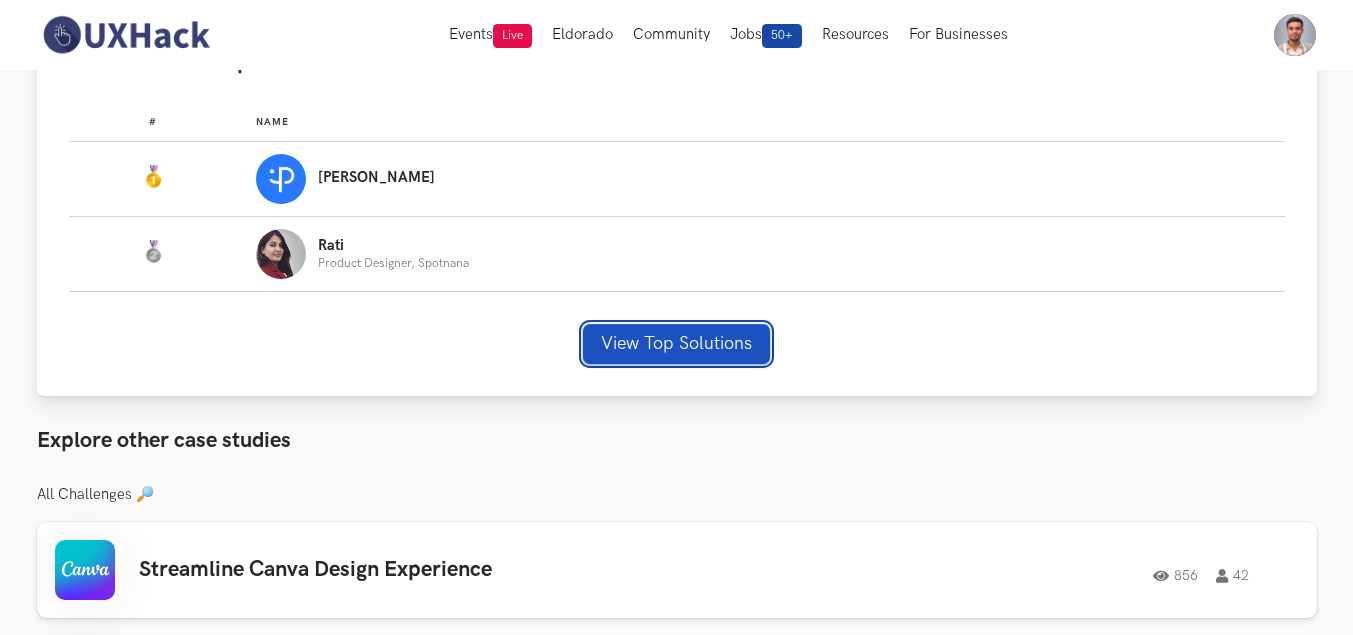 click on "View Top Solutions" at bounding box center [676, 344] 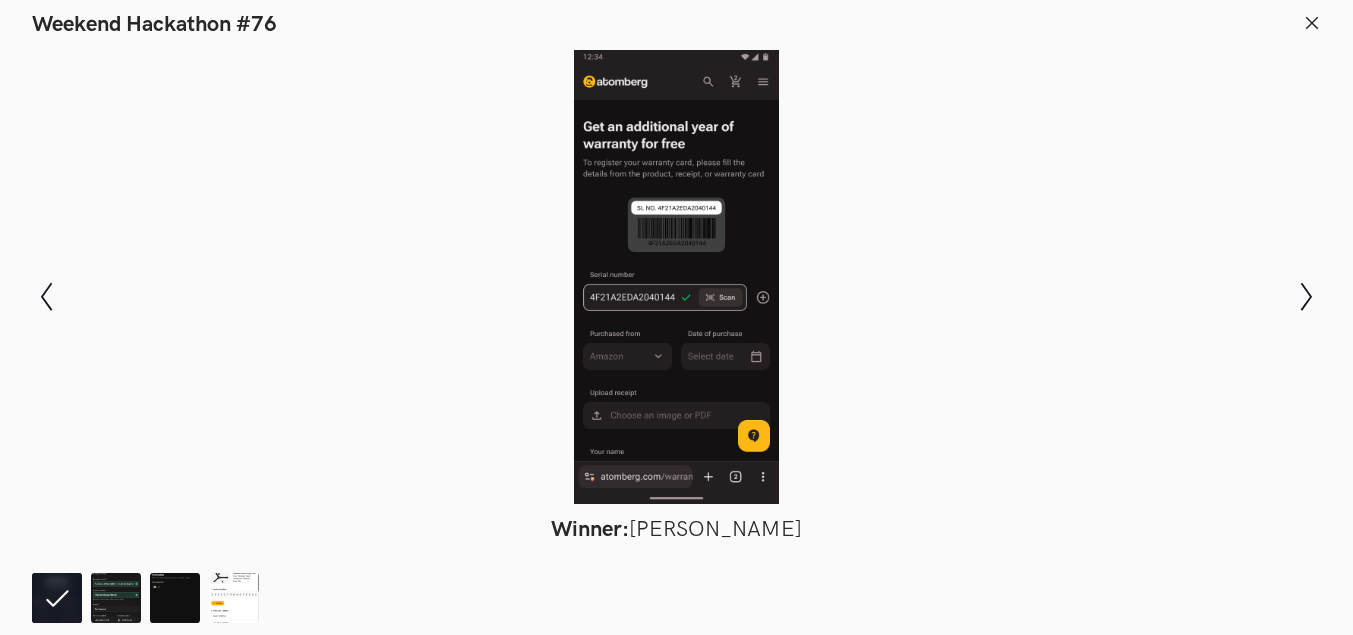 scroll, scrollTop: 1232, scrollLeft: 0, axis: vertical 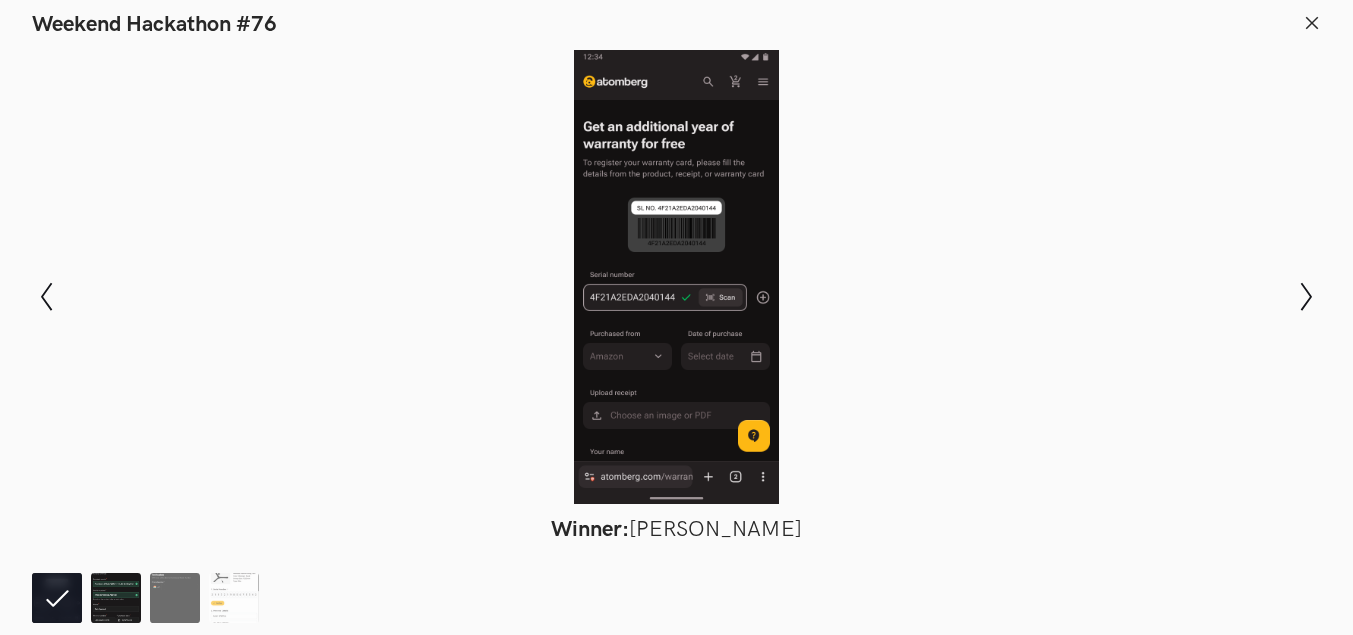 click at bounding box center [116, 598] 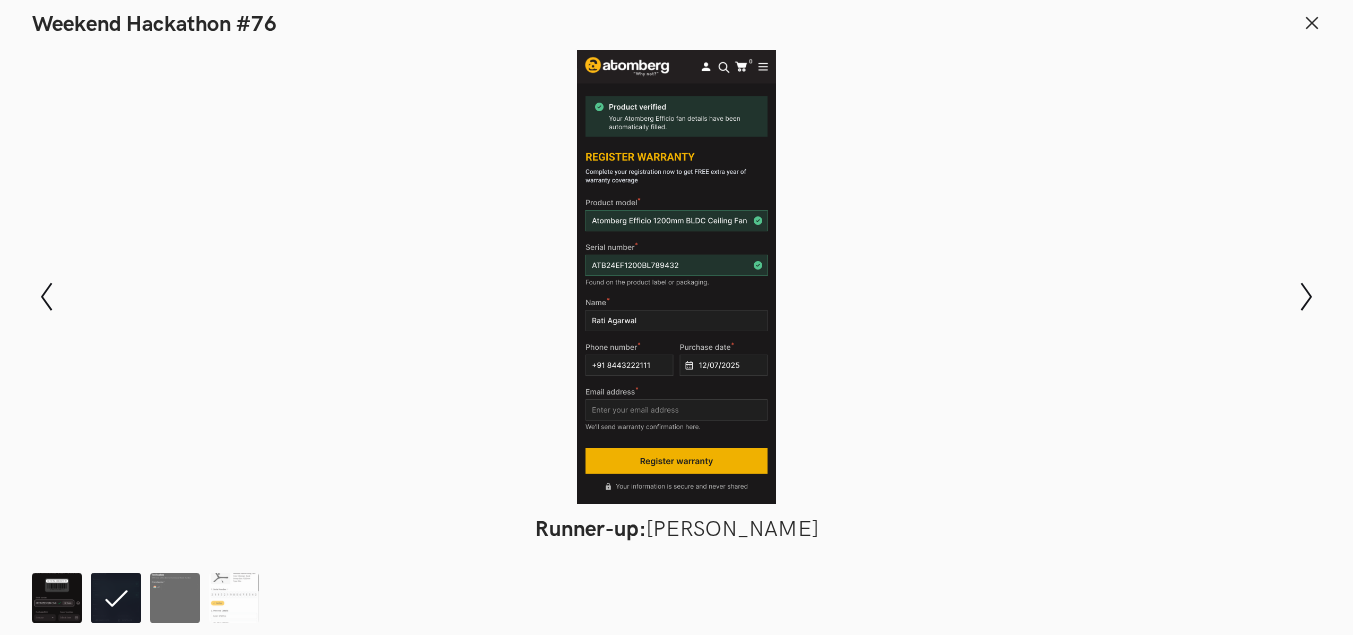 click at bounding box center (57, 598) 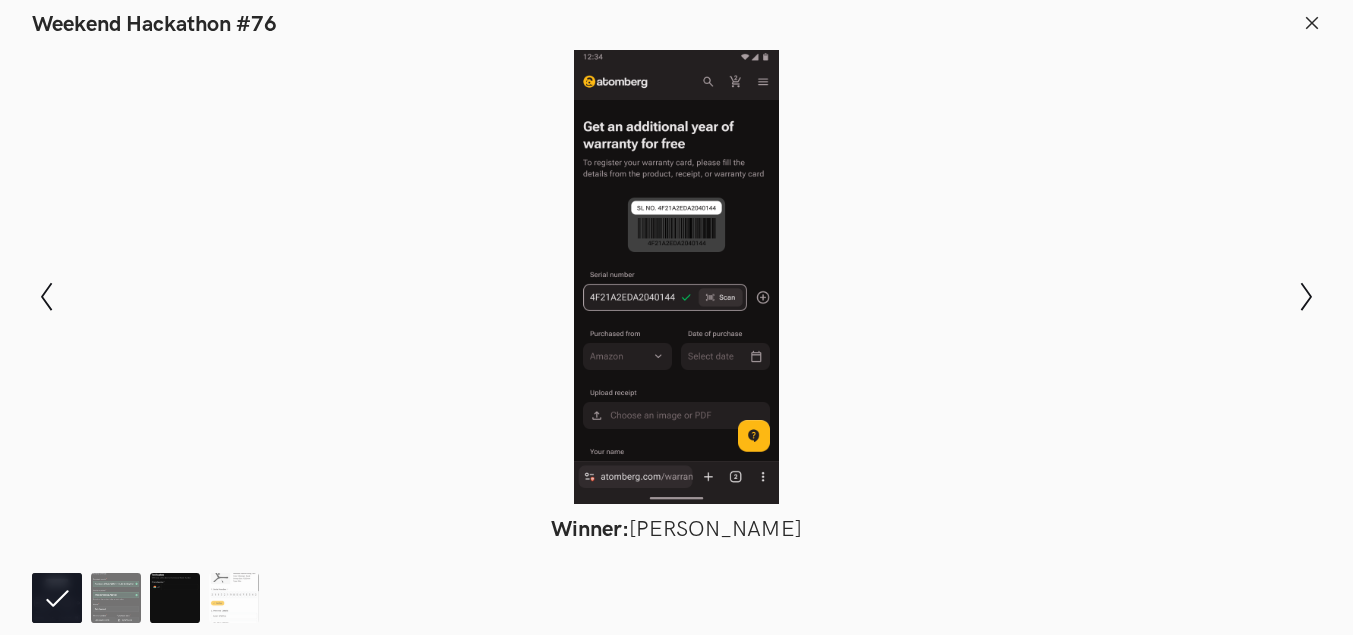 click at bounding box center [175, 598] 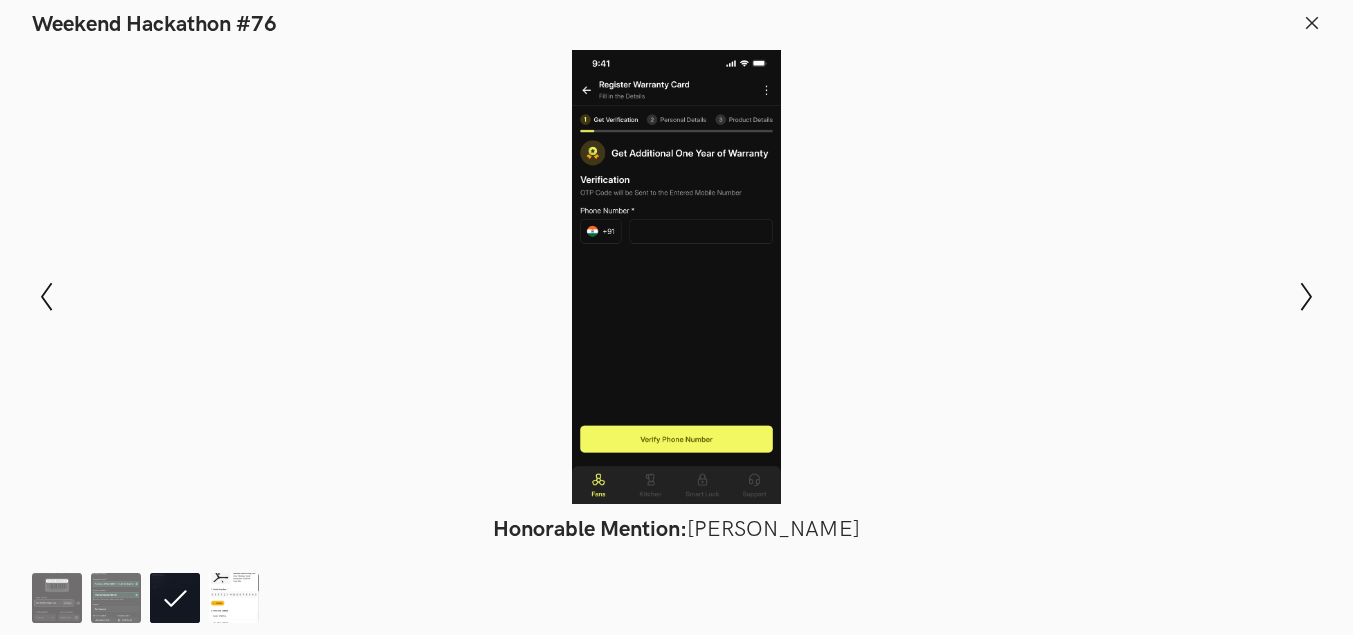 click at bounding box center [234, 598] 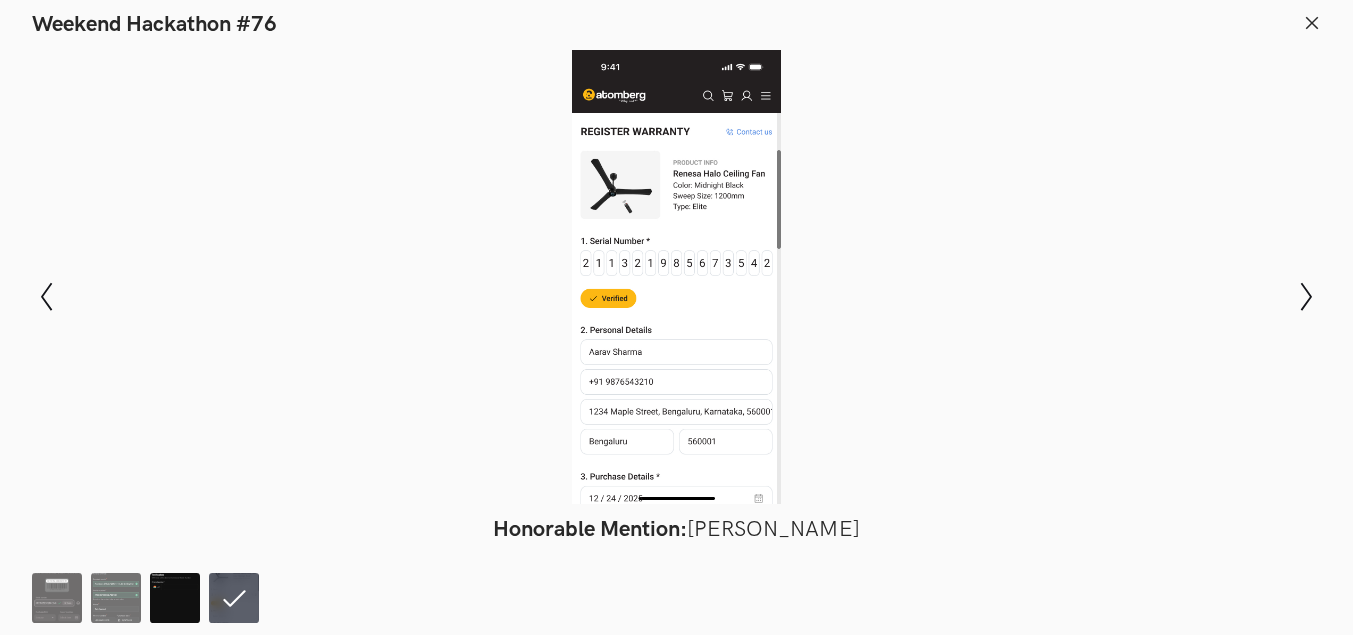 click at bounding box center [175, 598] 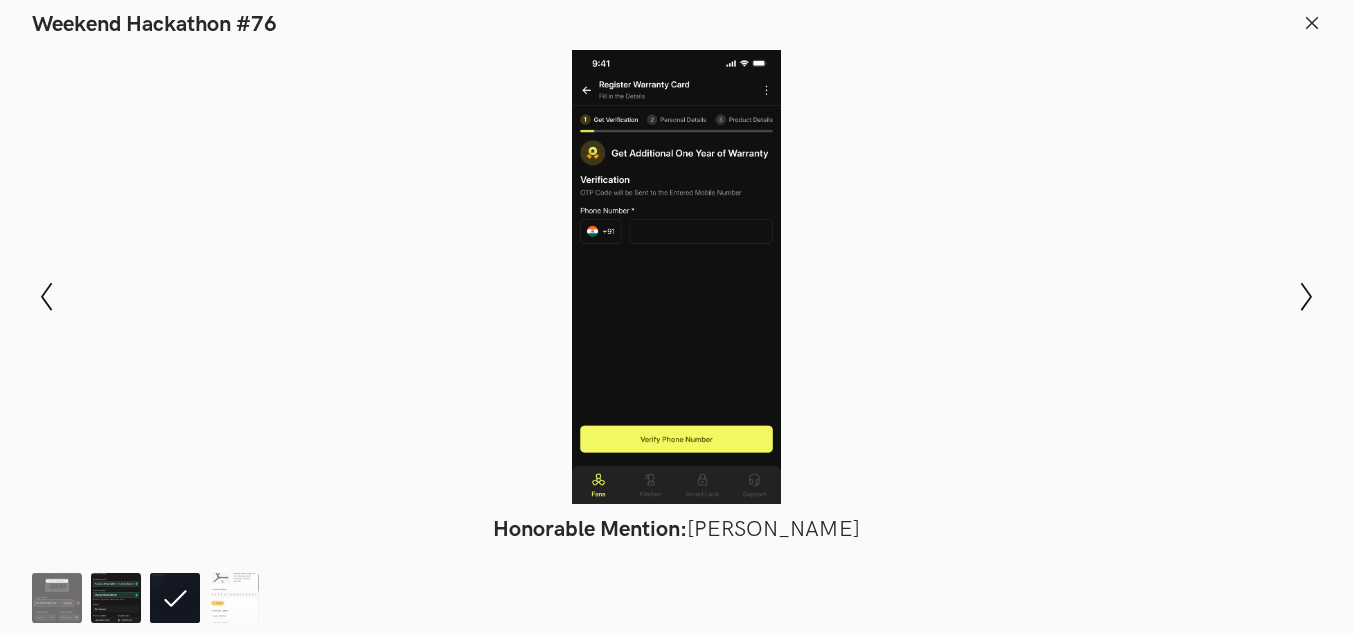 click at bounding box center (116, 598) 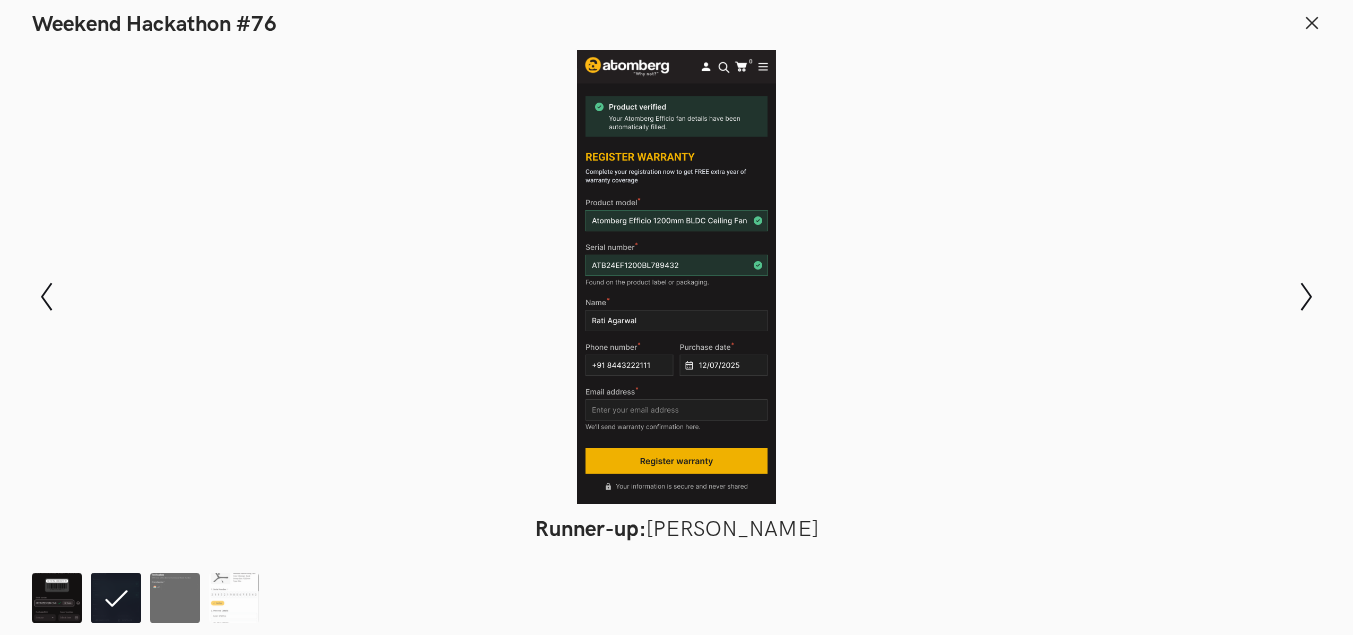 click at bounding box center (57, 598) 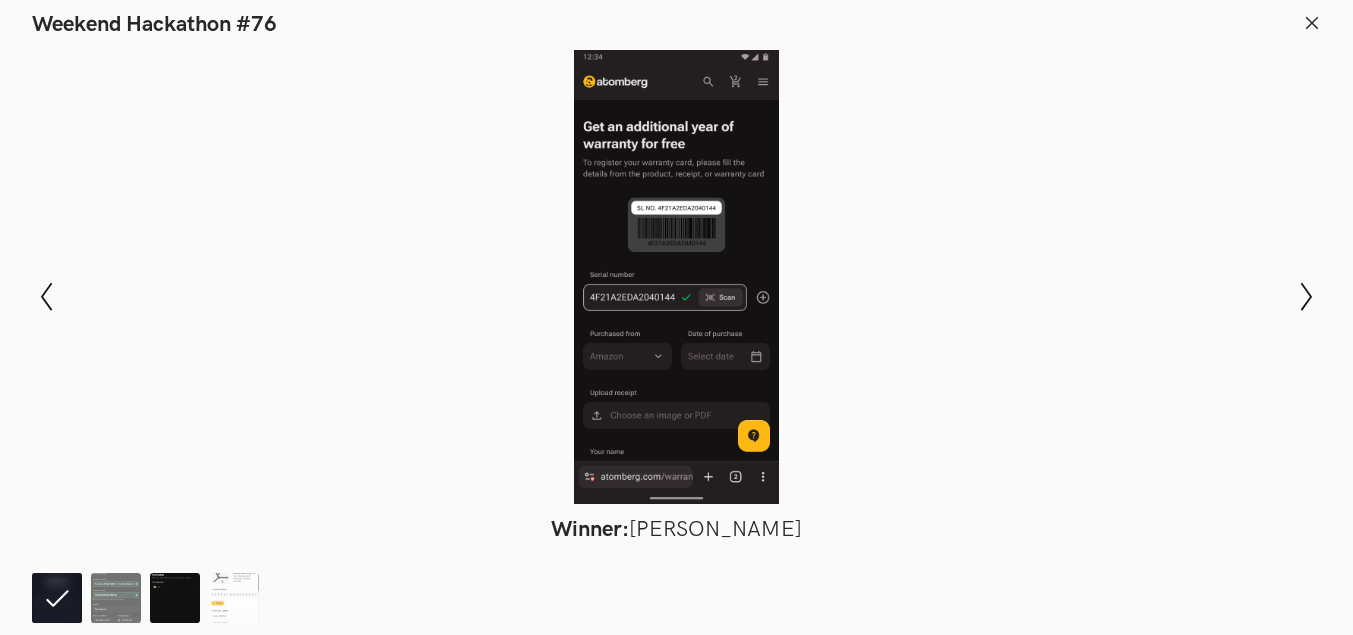 click at bounding box center [175, 598] 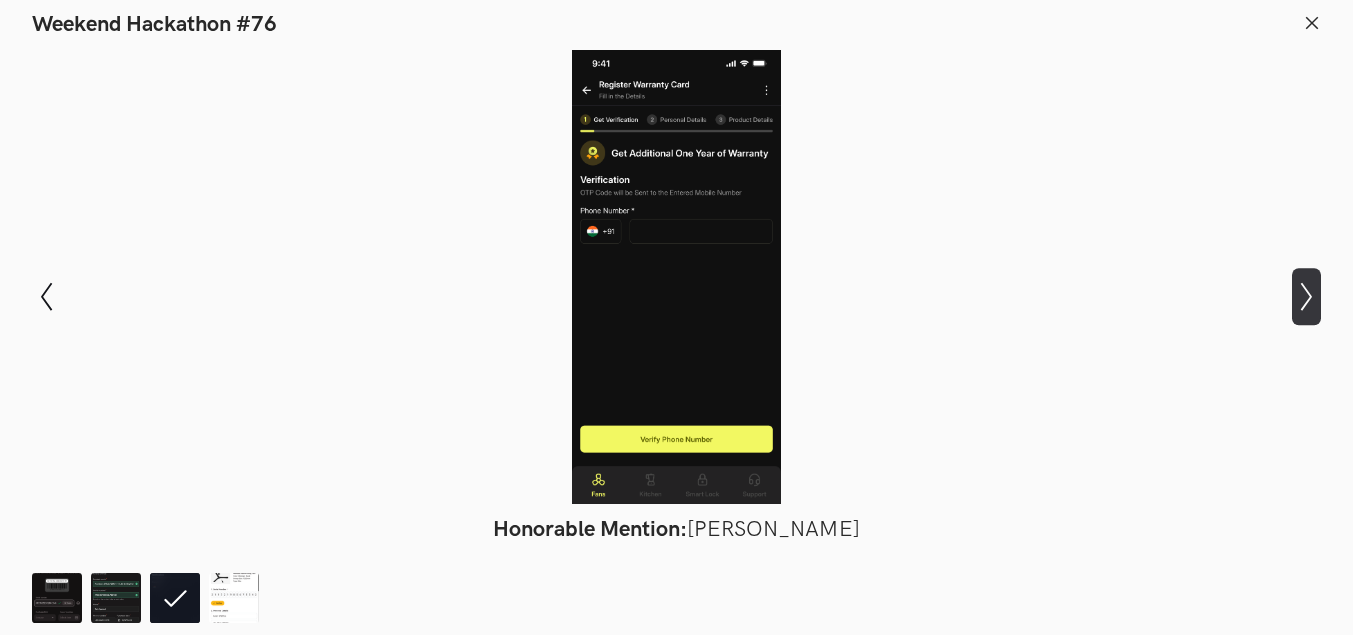 click on "Show next slide" at bounding box center [1306, 297] 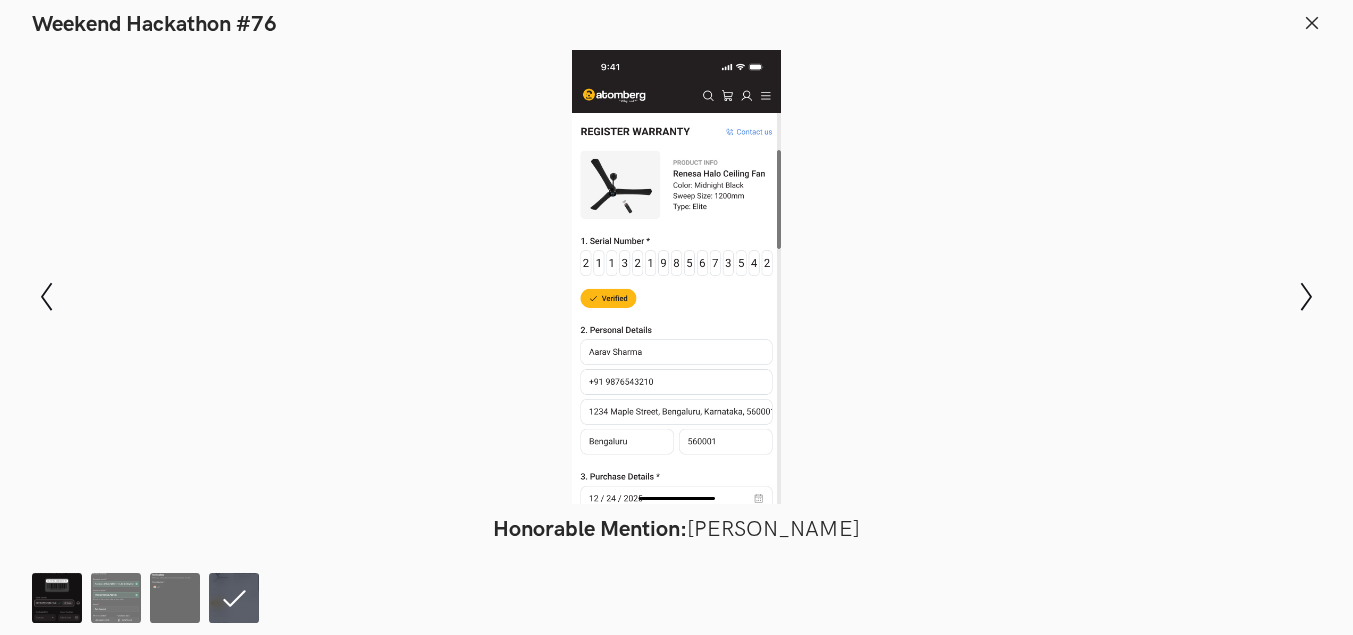 click at bounding box center [57, 598] 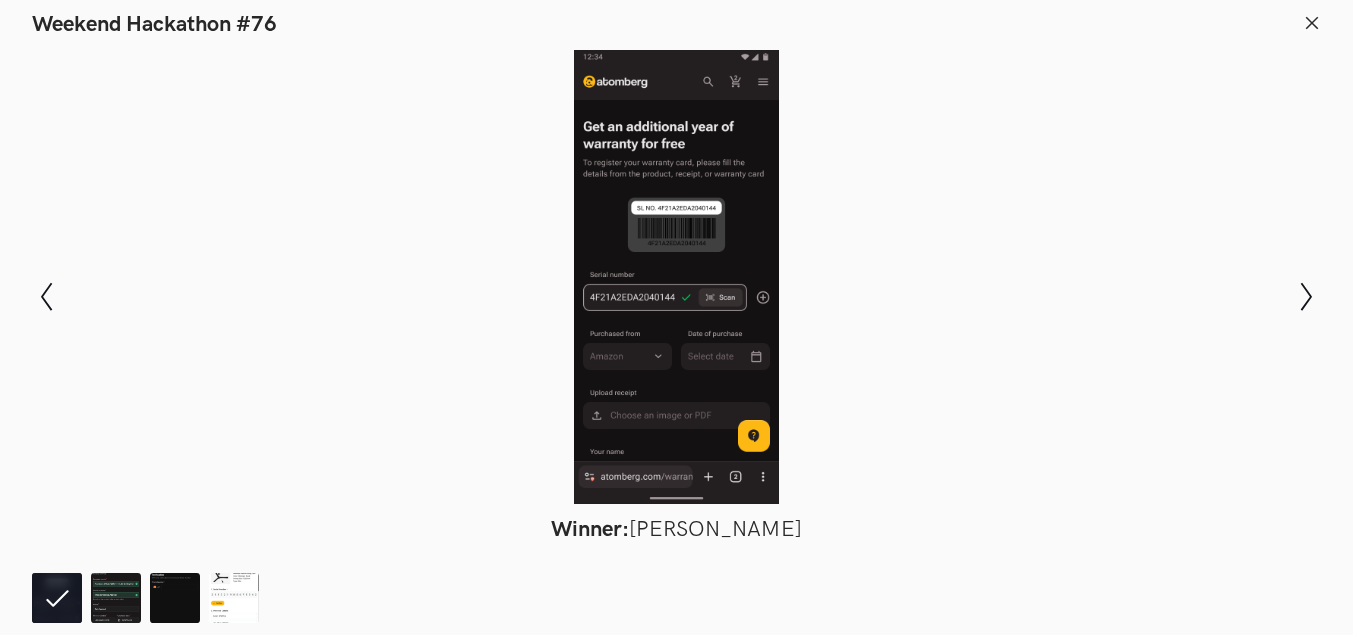 click at bounding box center [676, 277] 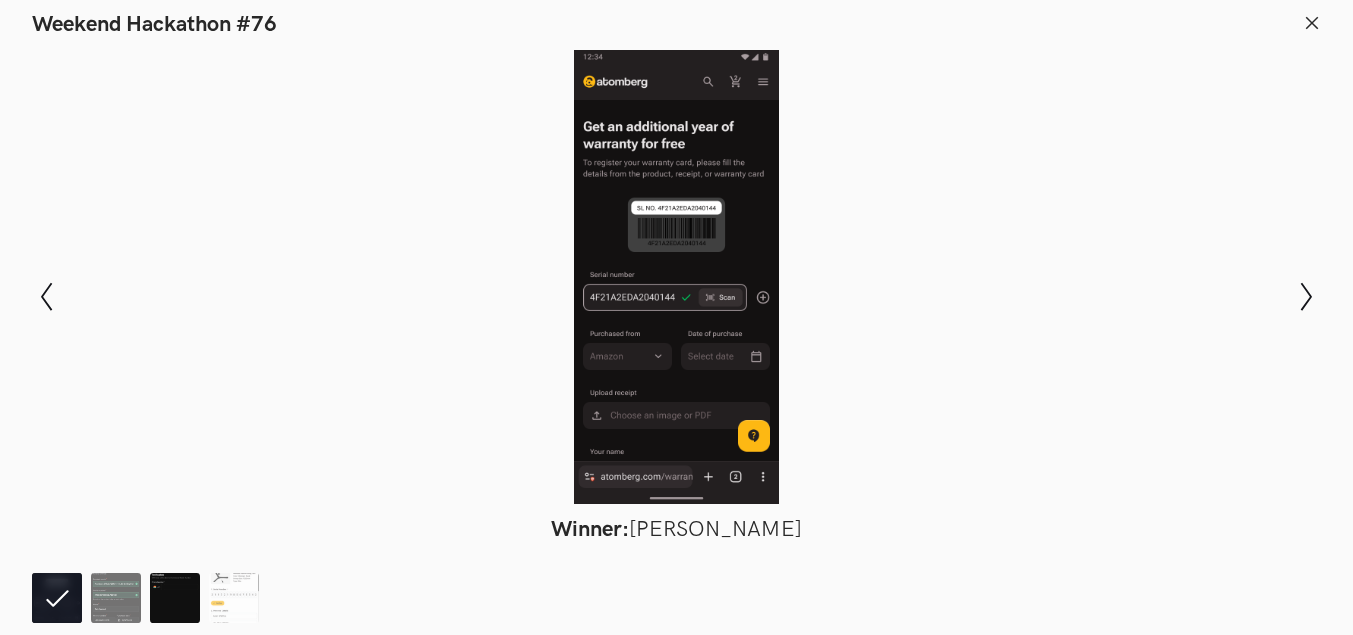 click at bounding box center [175, 598] 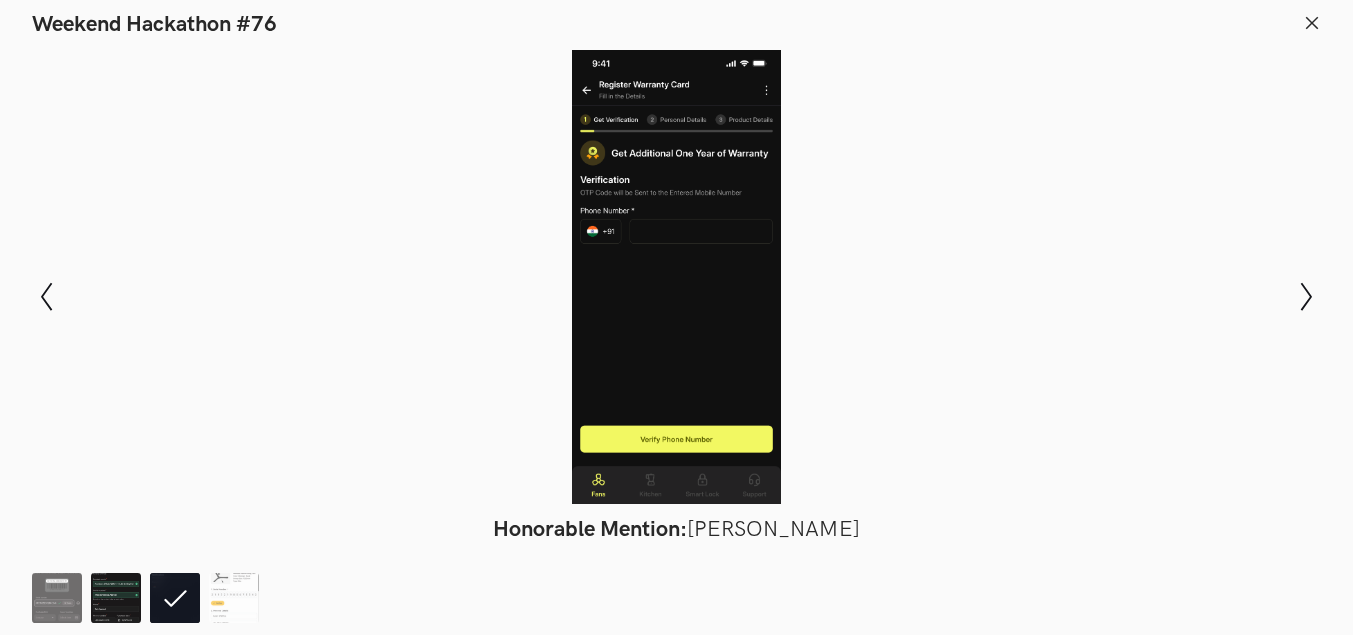 click at bounding box center (116, 598) 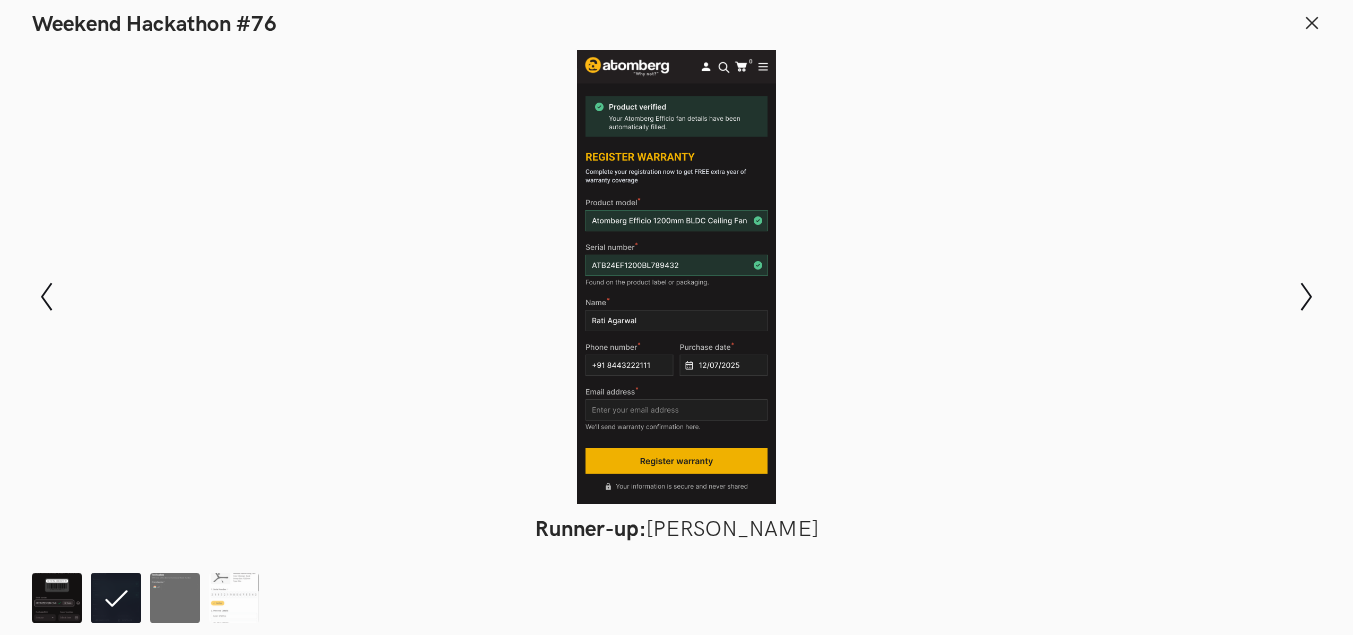 click at bounding box center (57, 598) 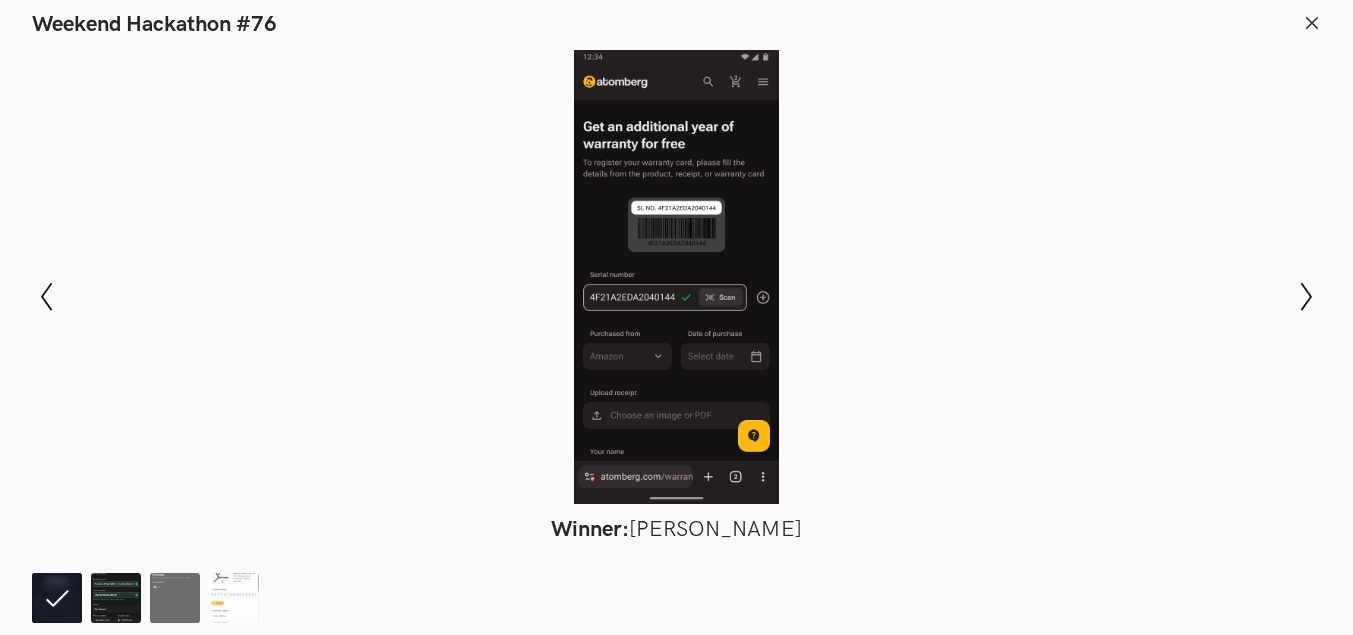 click at bounding box center (116, 598) 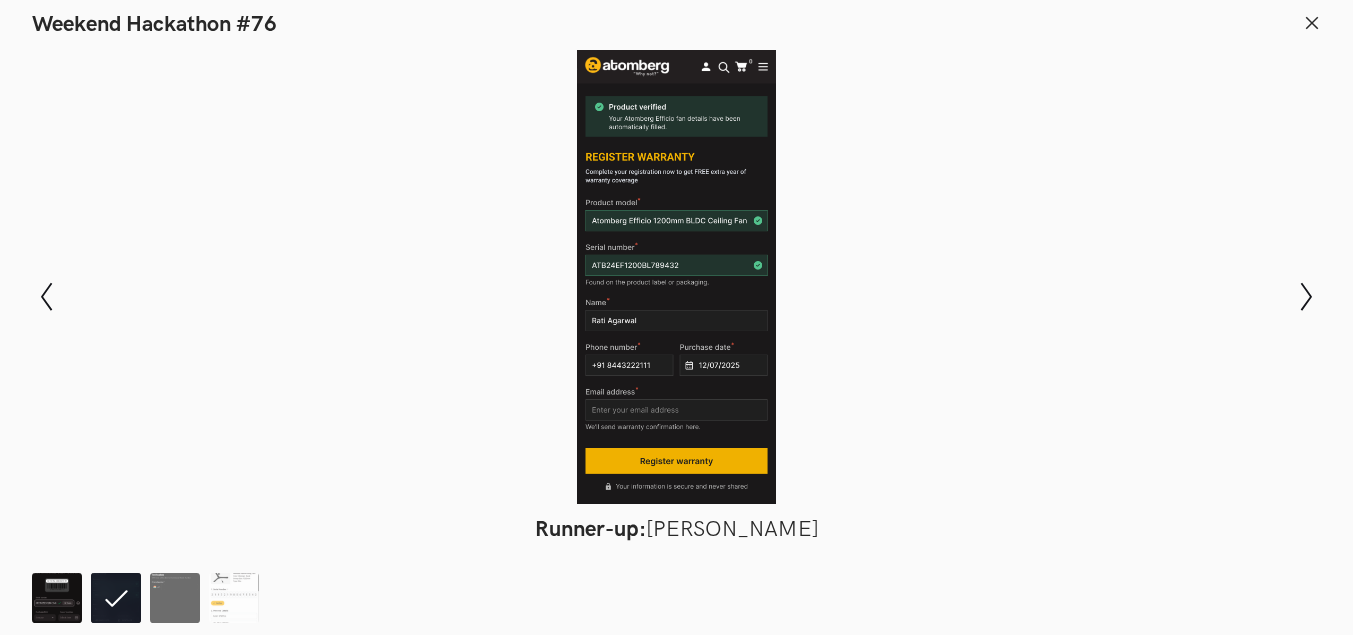 click at bounding box center [57, 598] 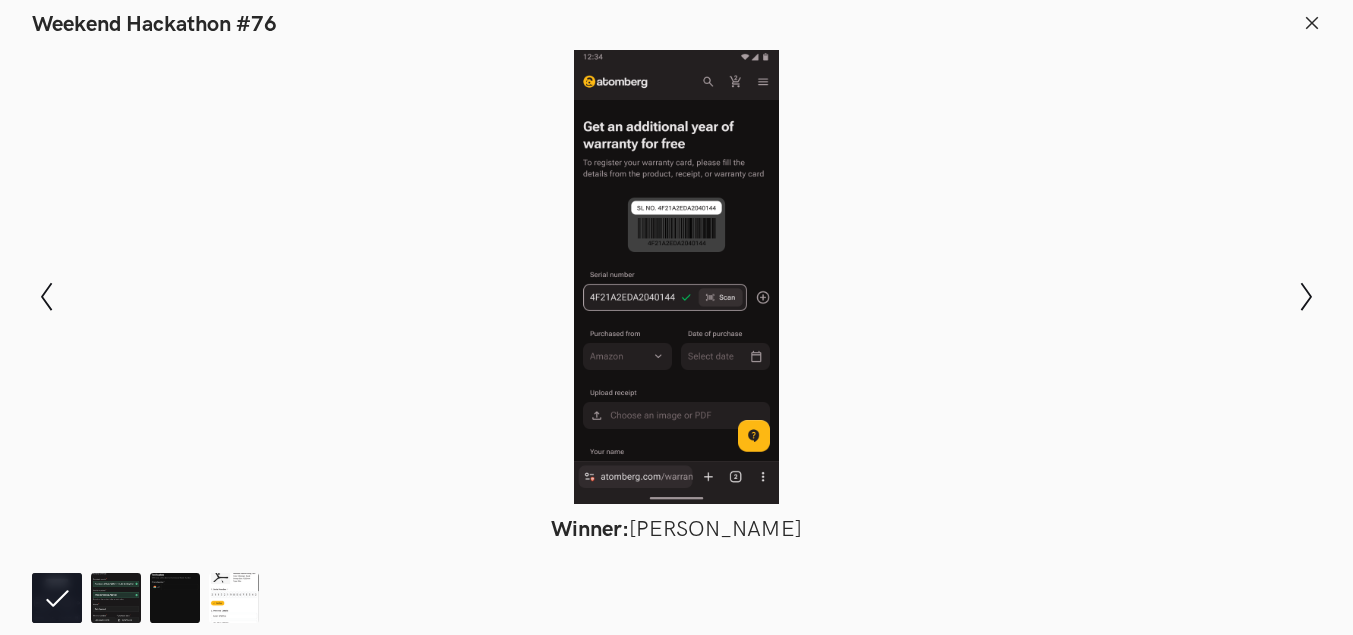 scroll, scrollTop: 932, scrollLeft: 0, axis: vertical 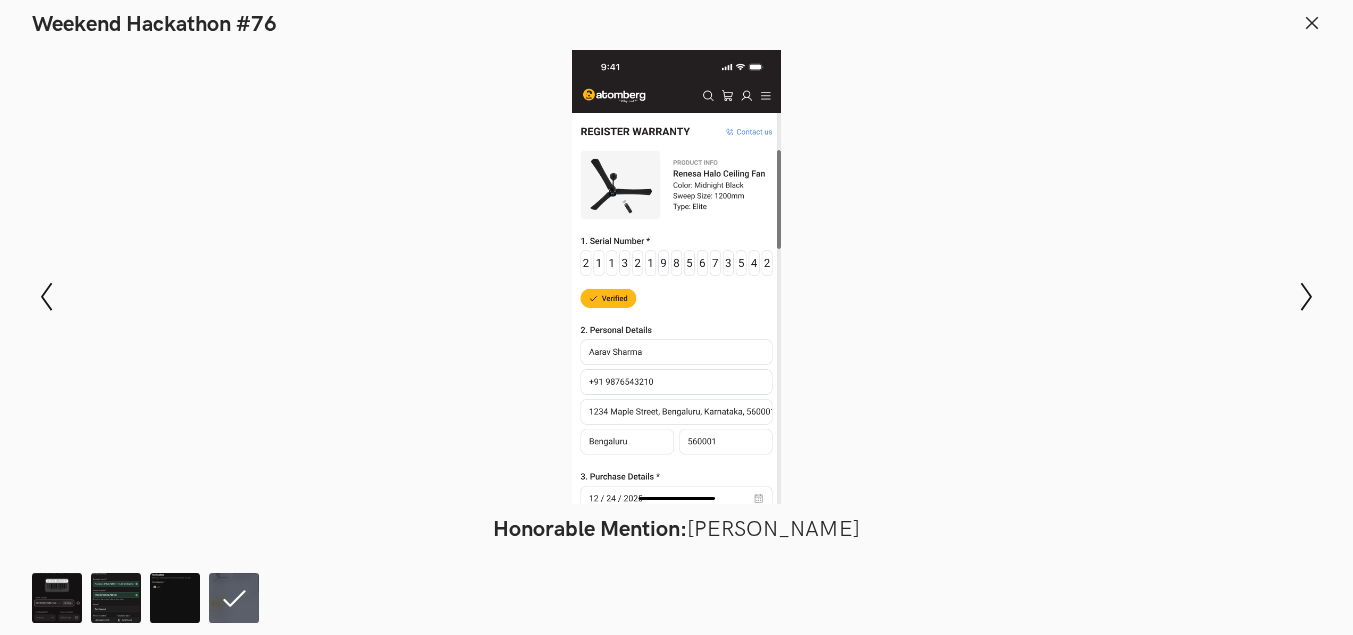 drag, startPoint x: 694, startPoint y: 273, endPoint x: 1192, endPoint y: -74, distance: 606.97034 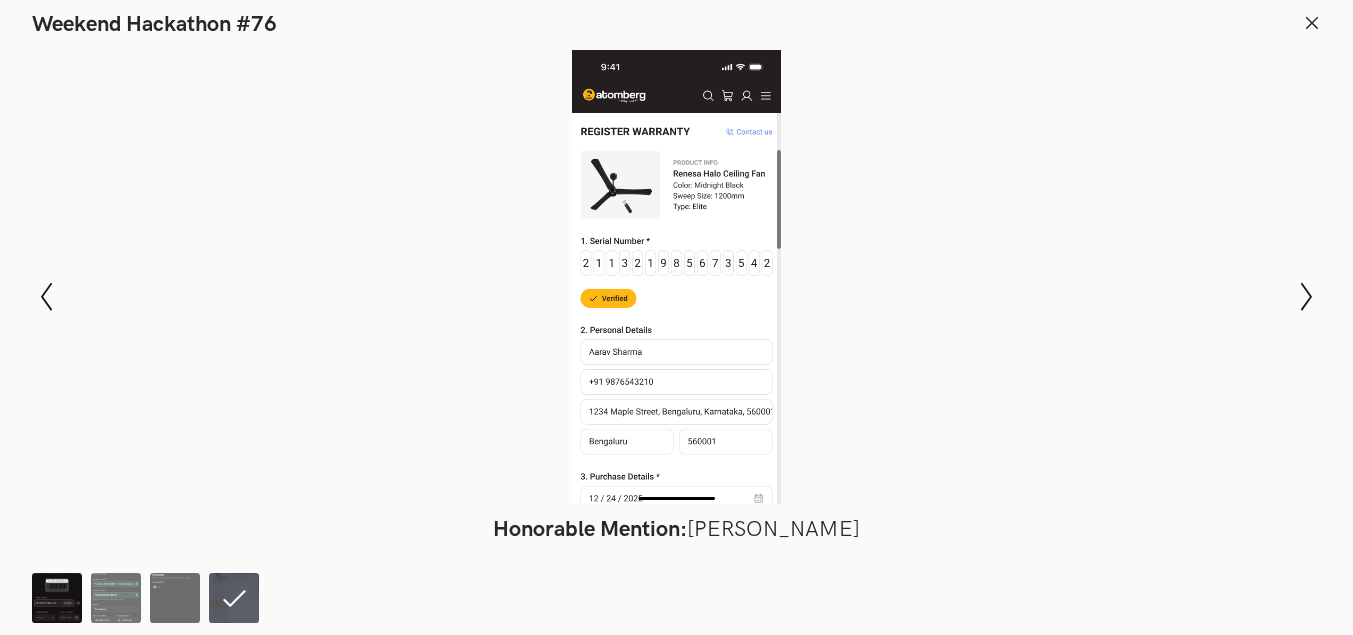 click at bounding box center (57, 598) 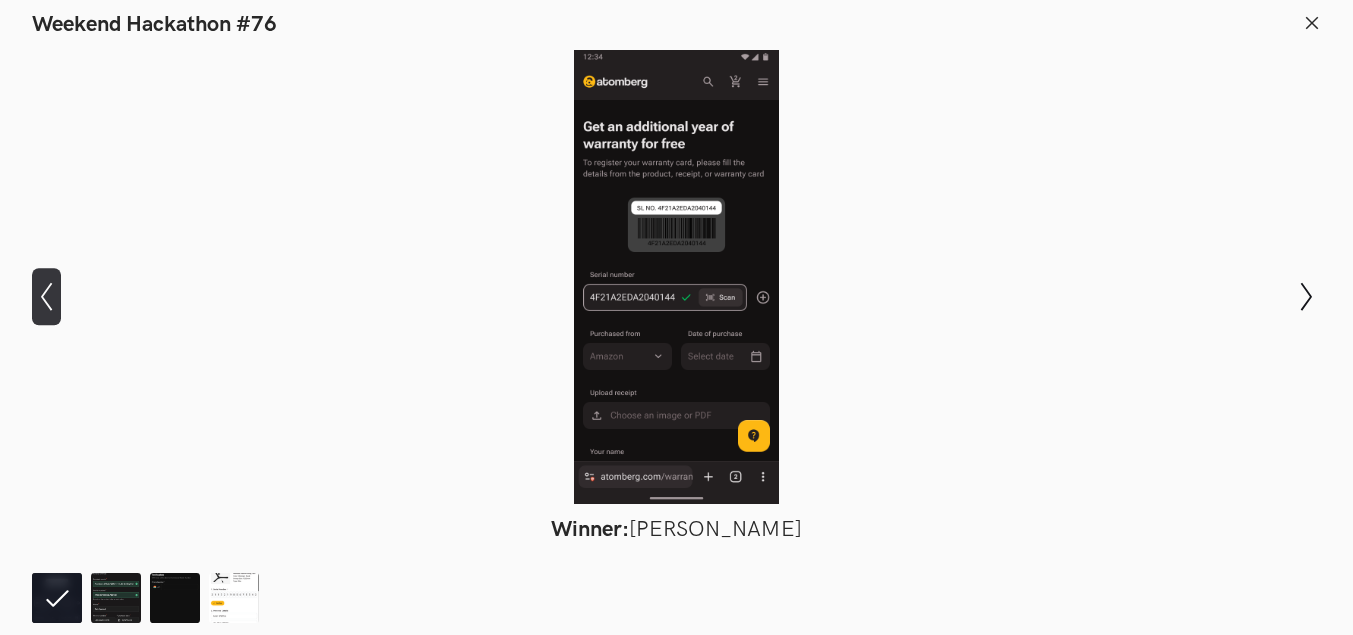click on "Show previous slide" 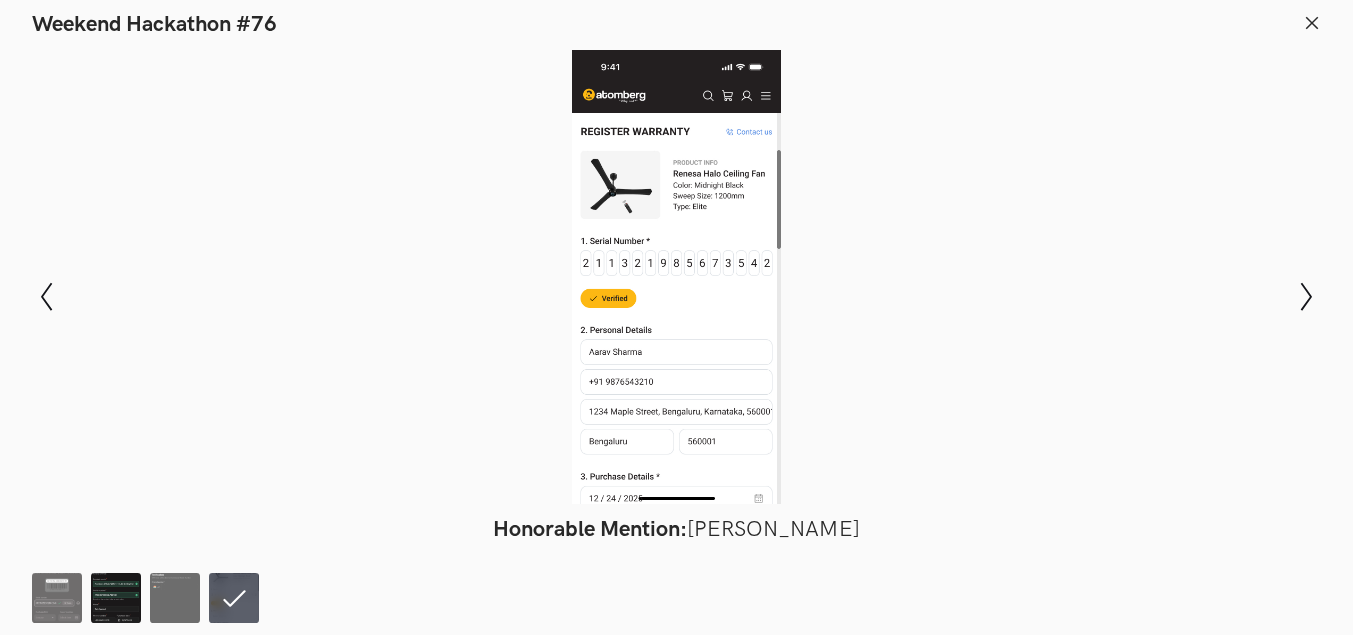 click at bounding box center [116, 598] 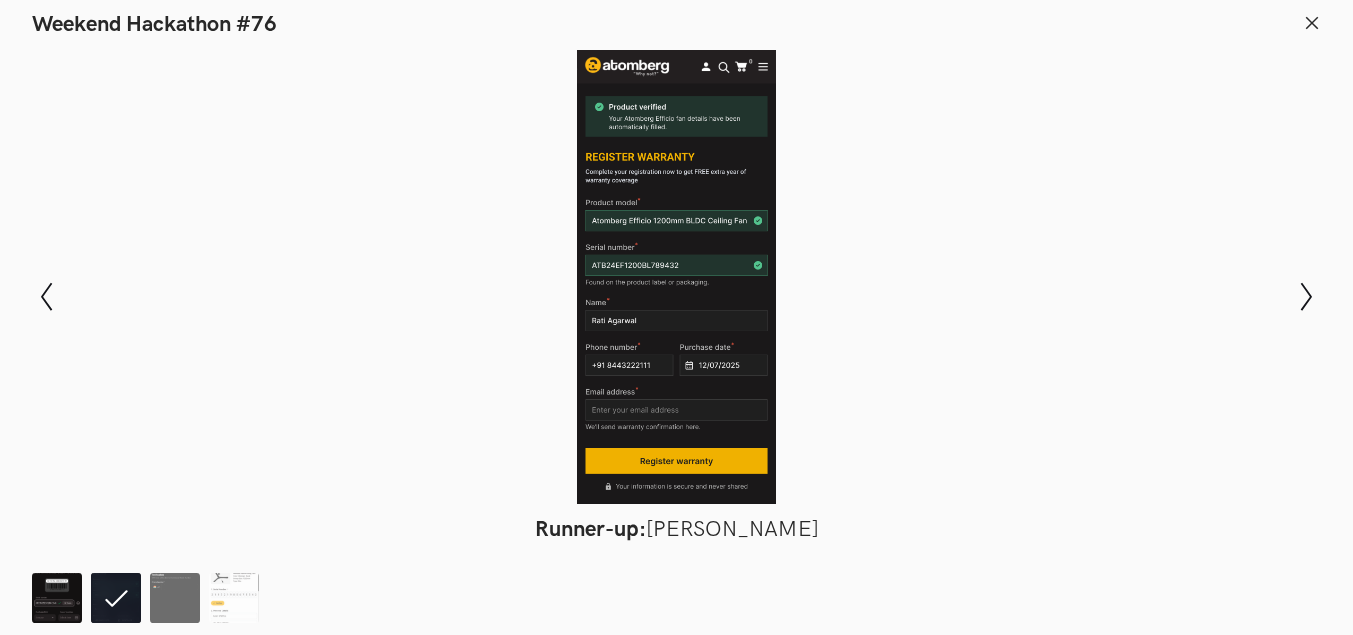 click at bounding box center (57, 598) 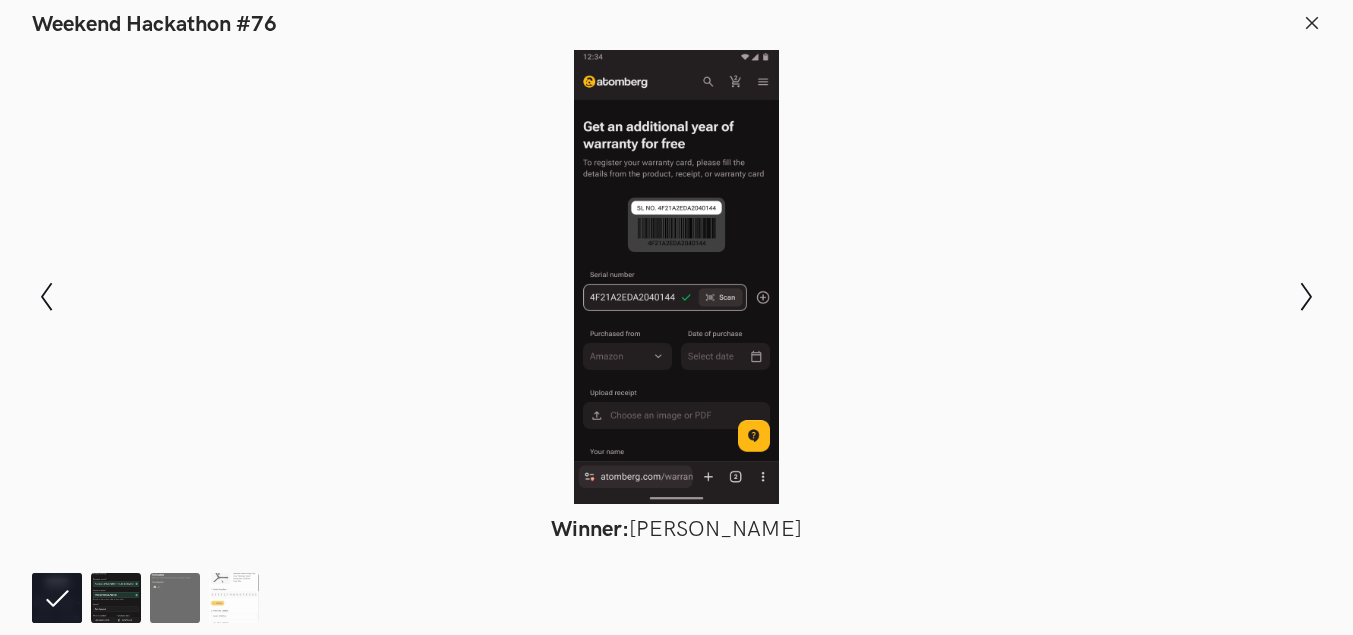 click at bounding box center (116, 598) 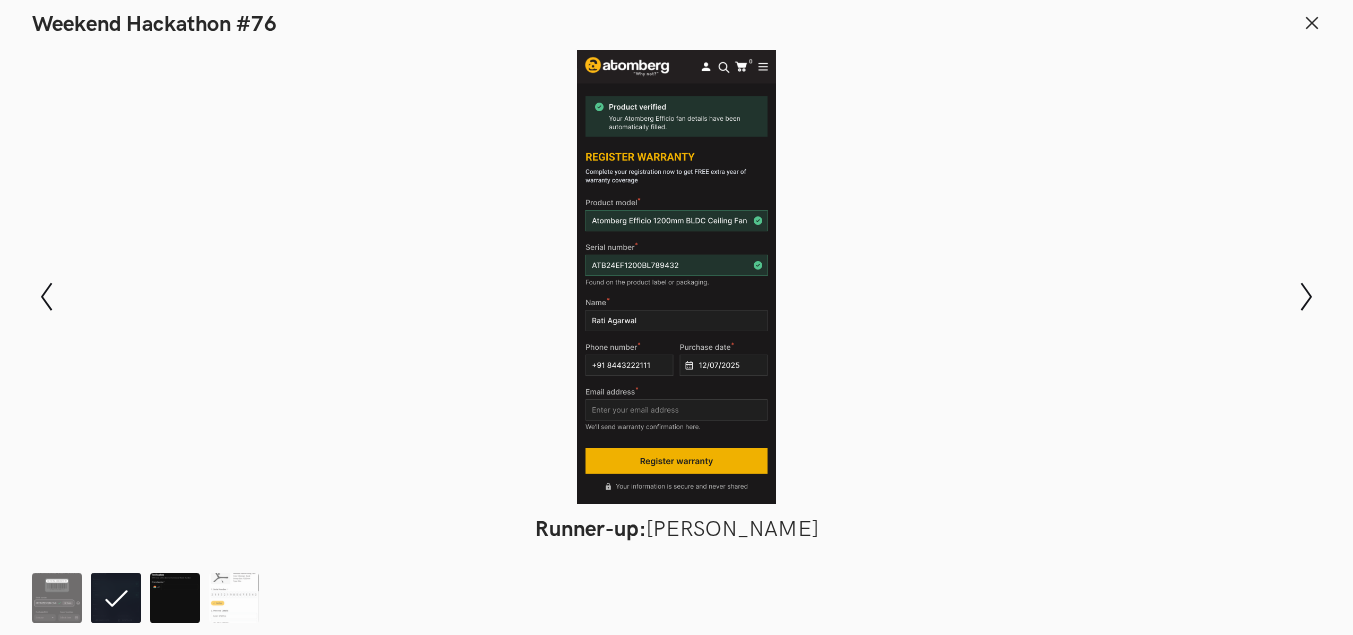 click at bounding box center (175, 598) 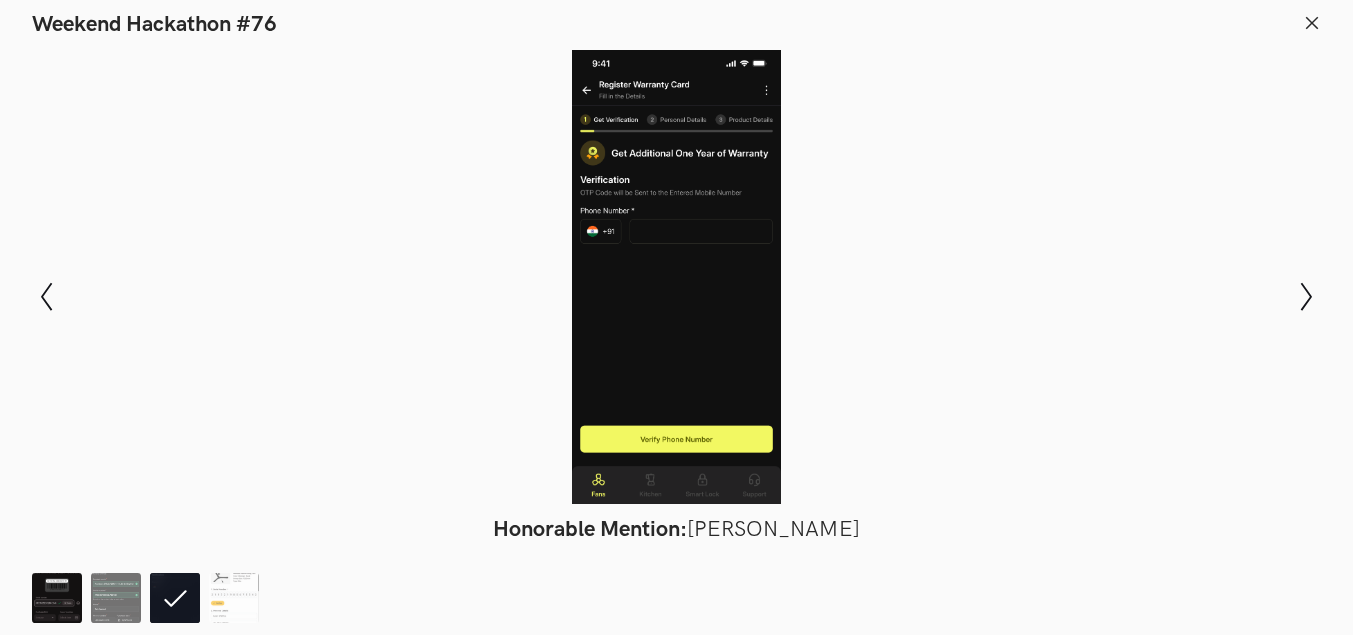 click at bounding box center [57, 598] 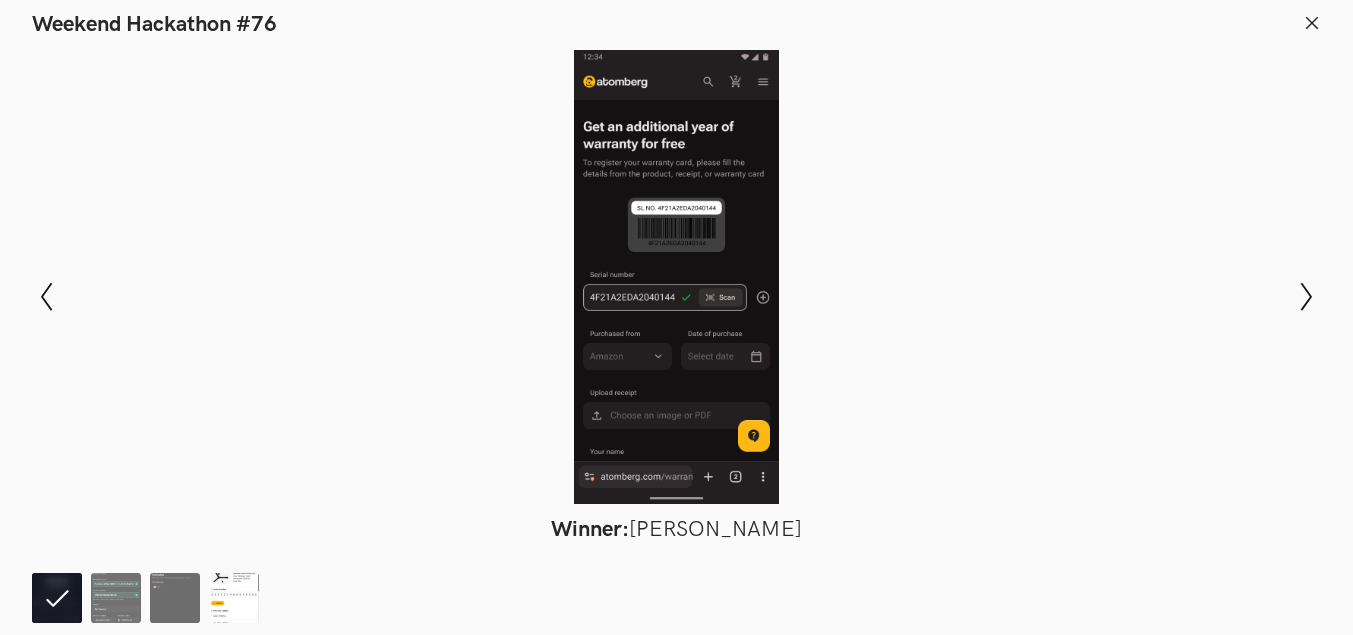 click at bounding box center [234, 598] 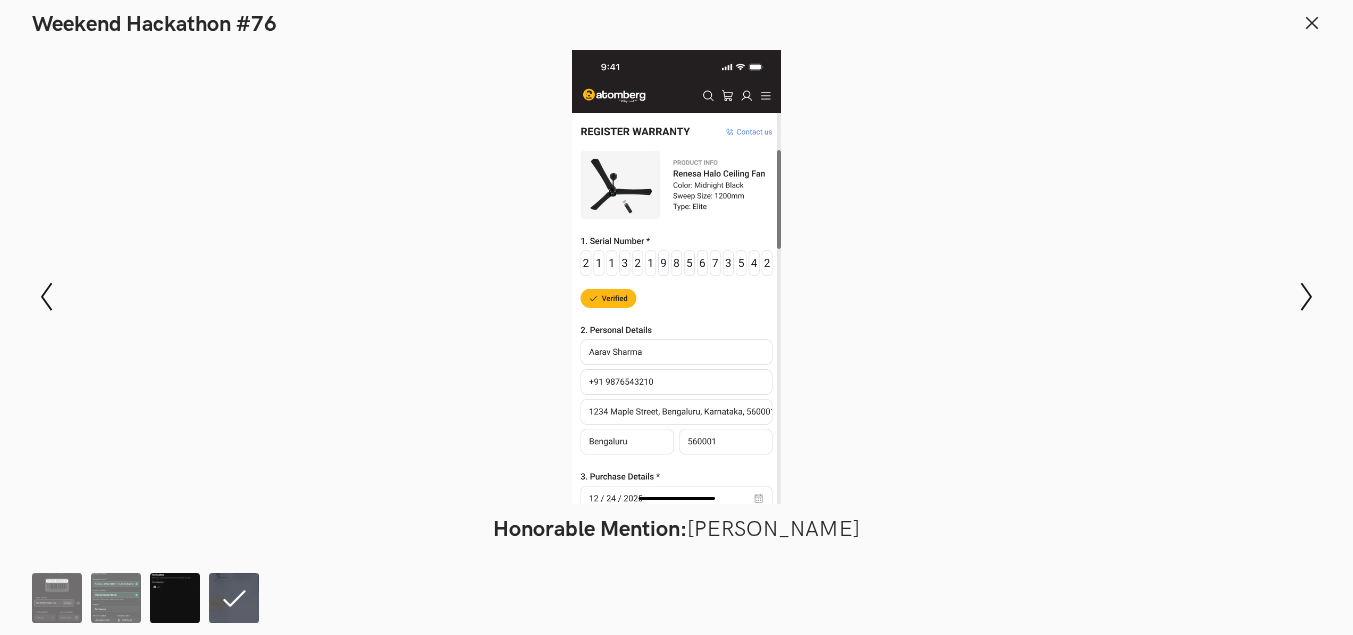 click at bounding box center (175, 598) 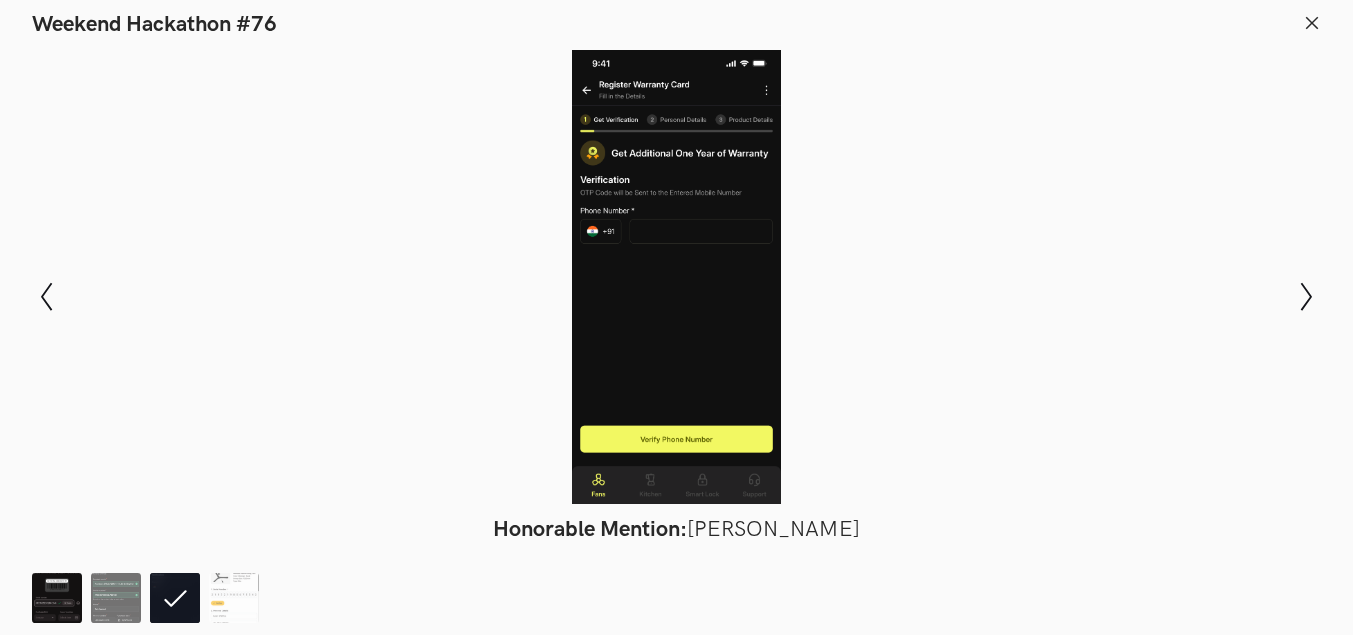 click at bounding box center [57, 598] 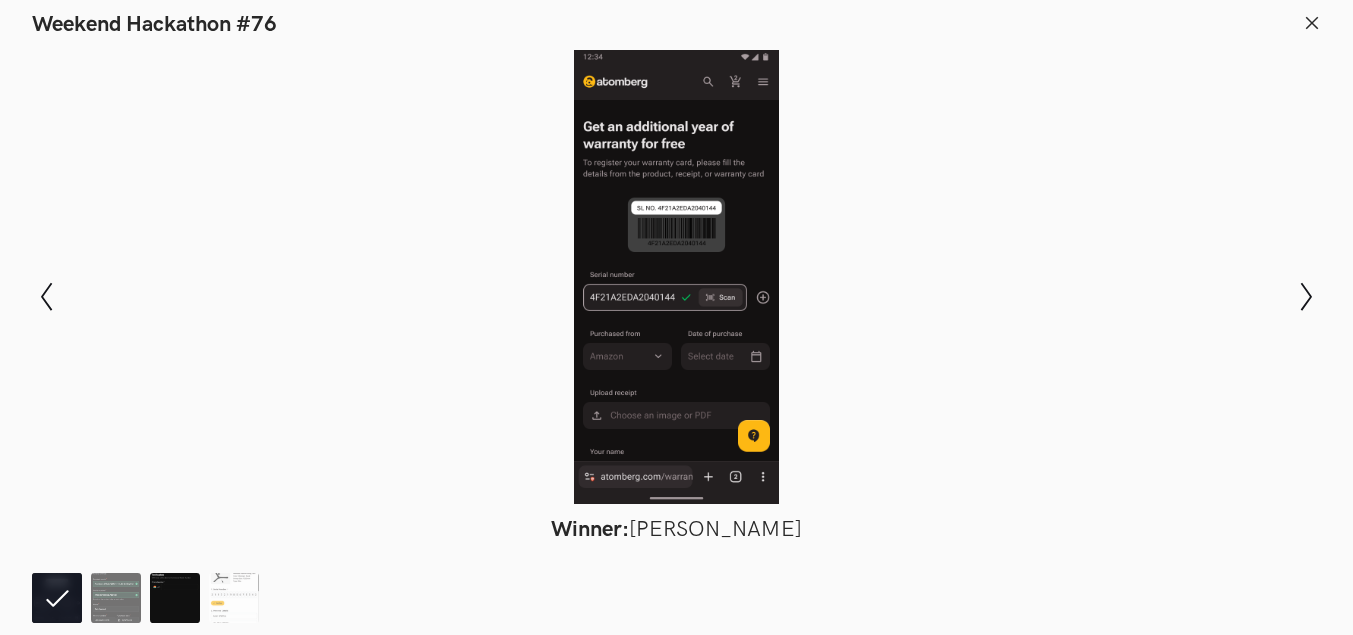 click at bounding box center [175, 598] 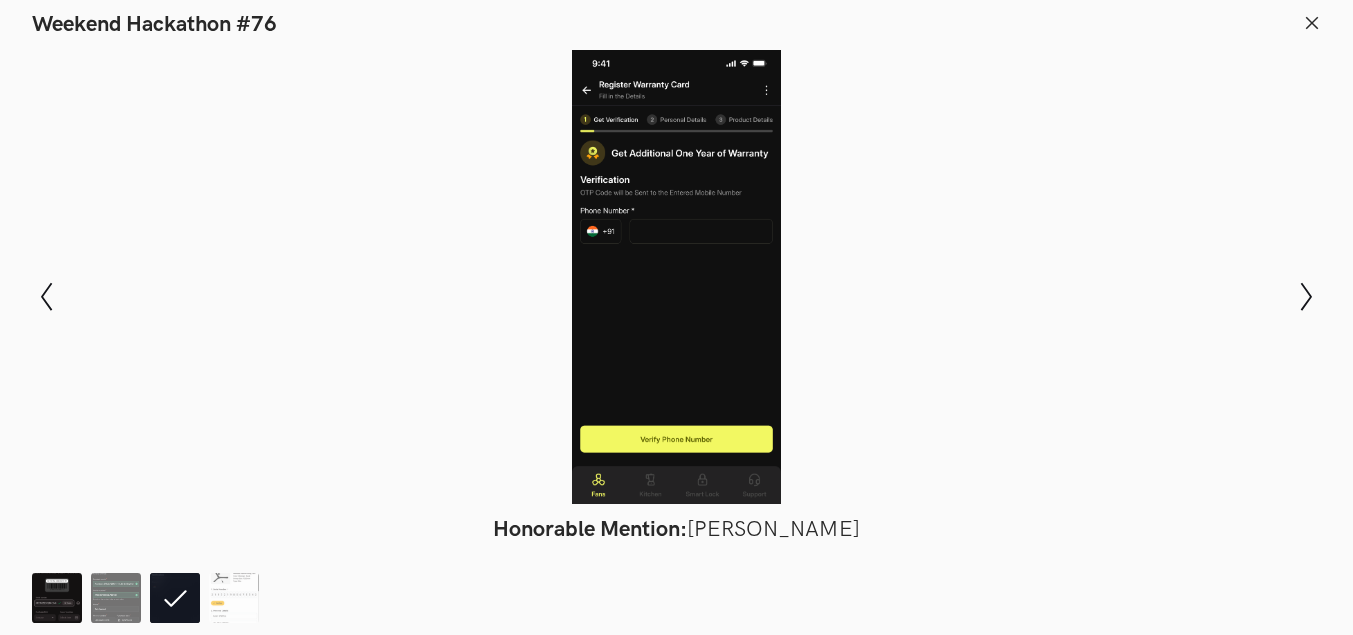 click at bounding box center [57, 598] 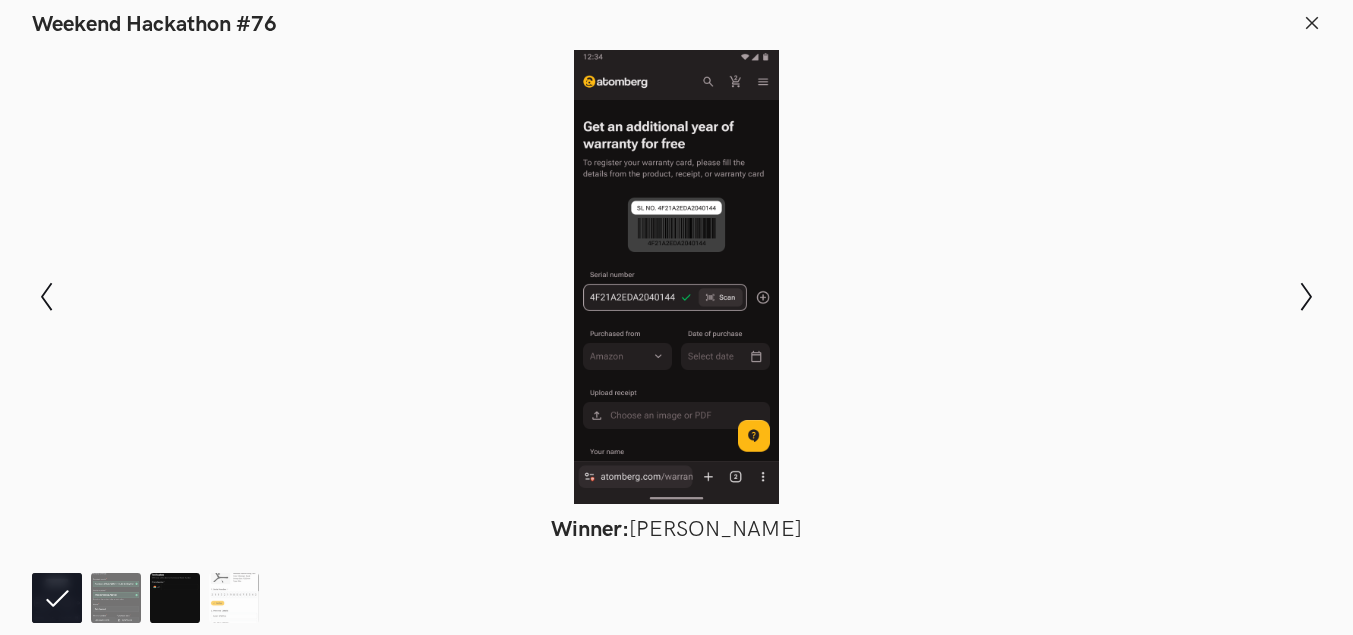click at bounding box center [175, 598] 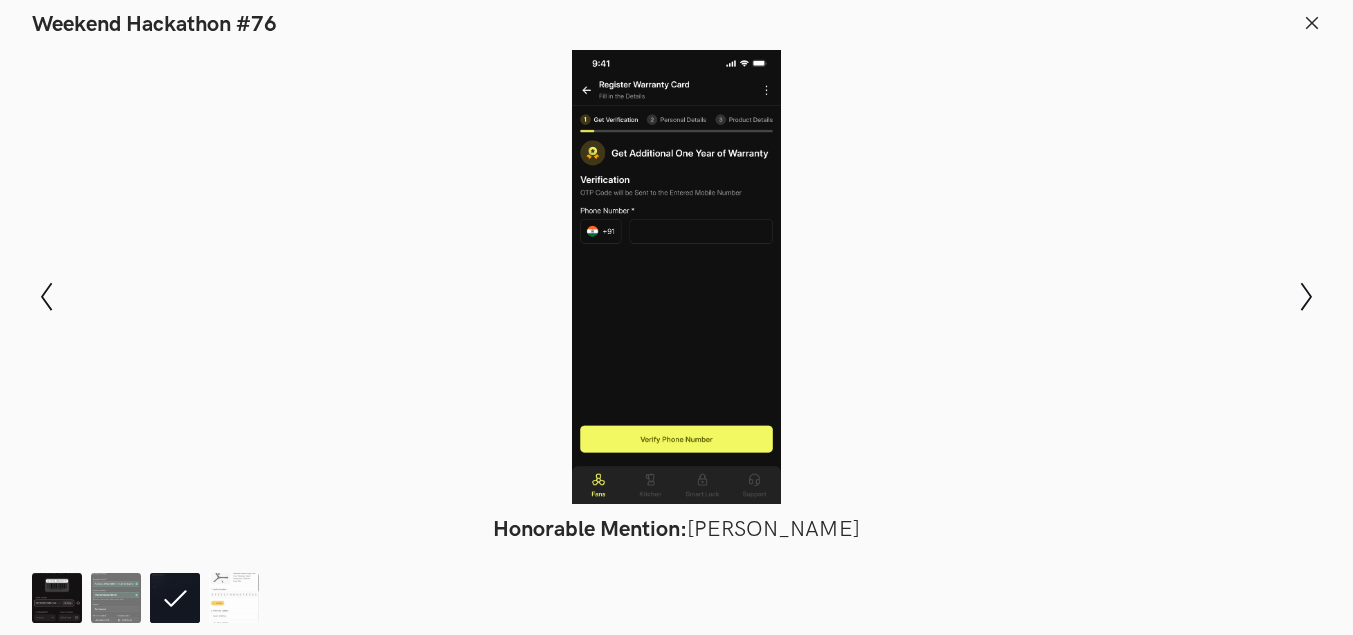 click at bounding box center (57, 598) 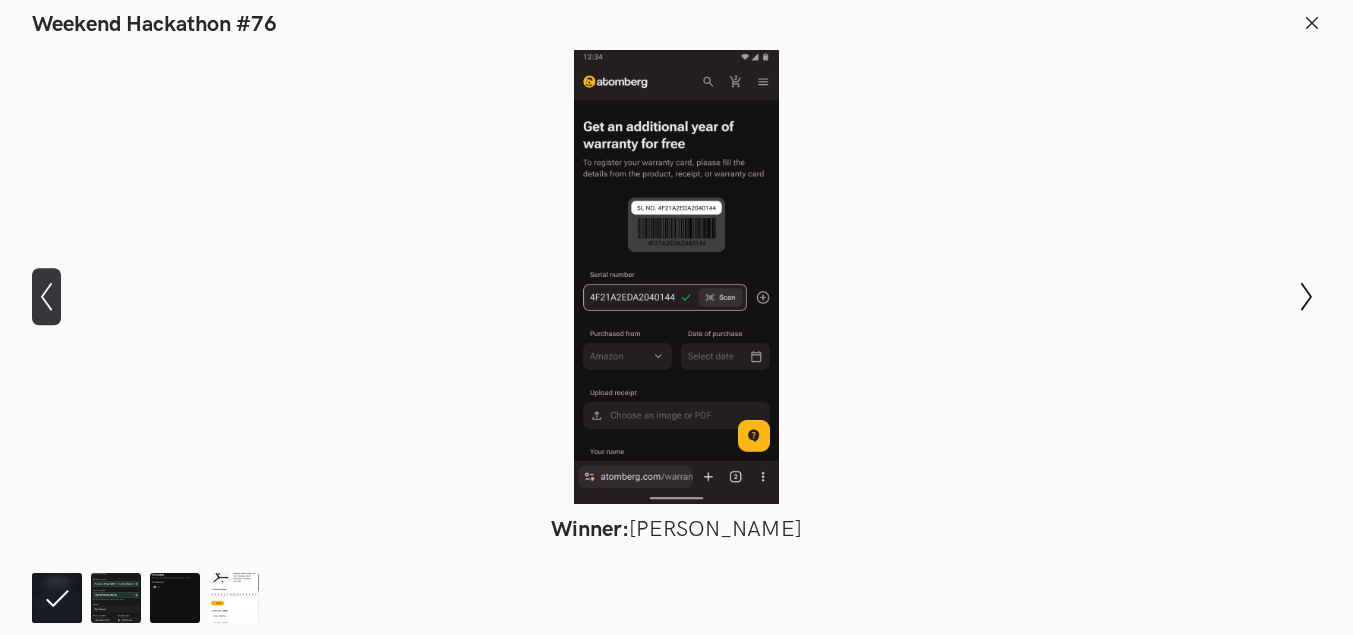 click on "Show previous slide" 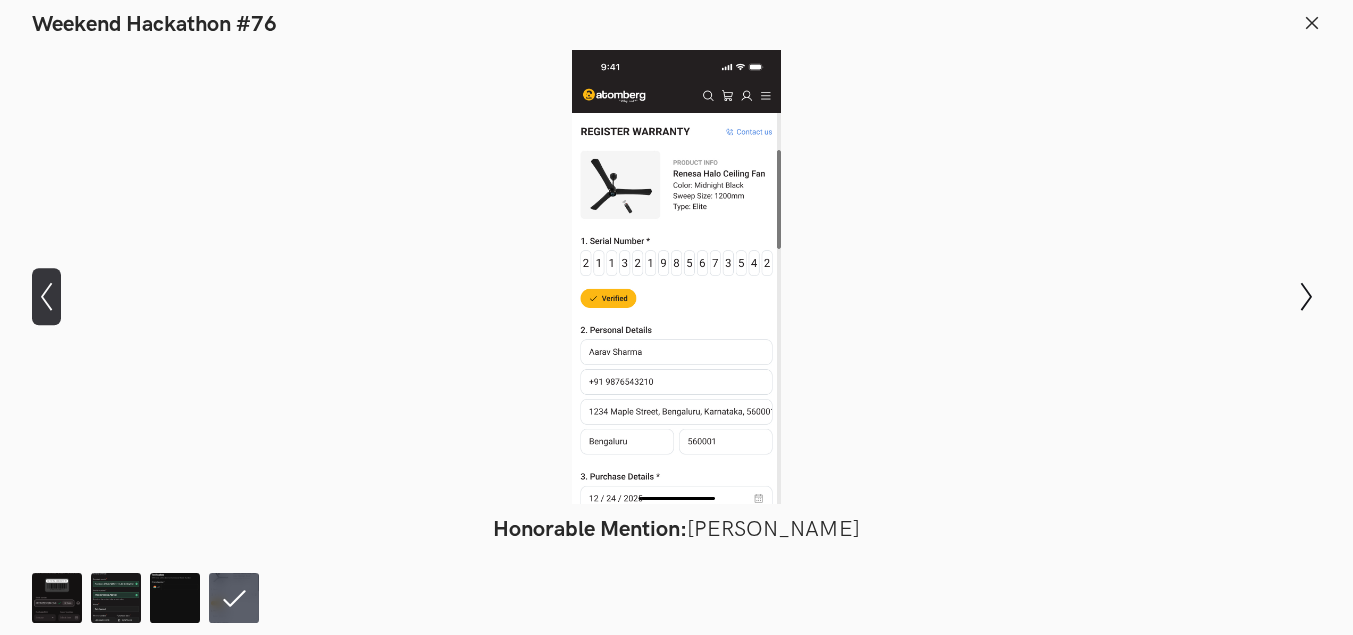 click on "Show previous slide" 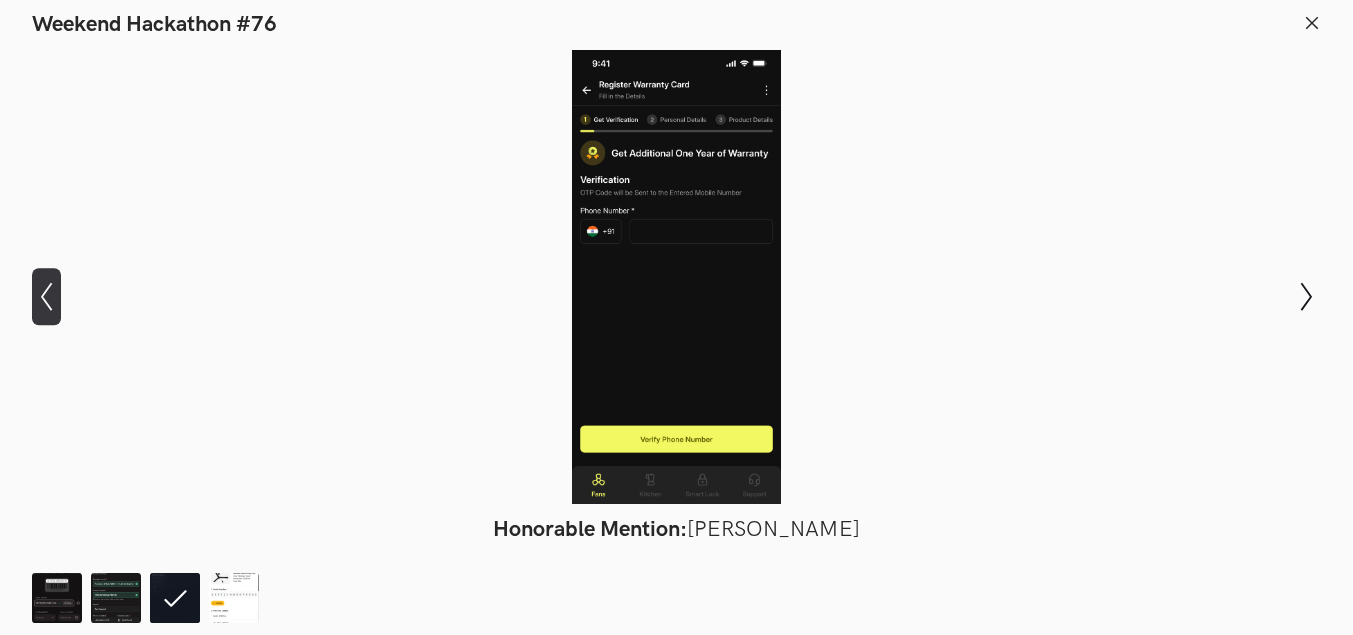 click on "Show previous slide" 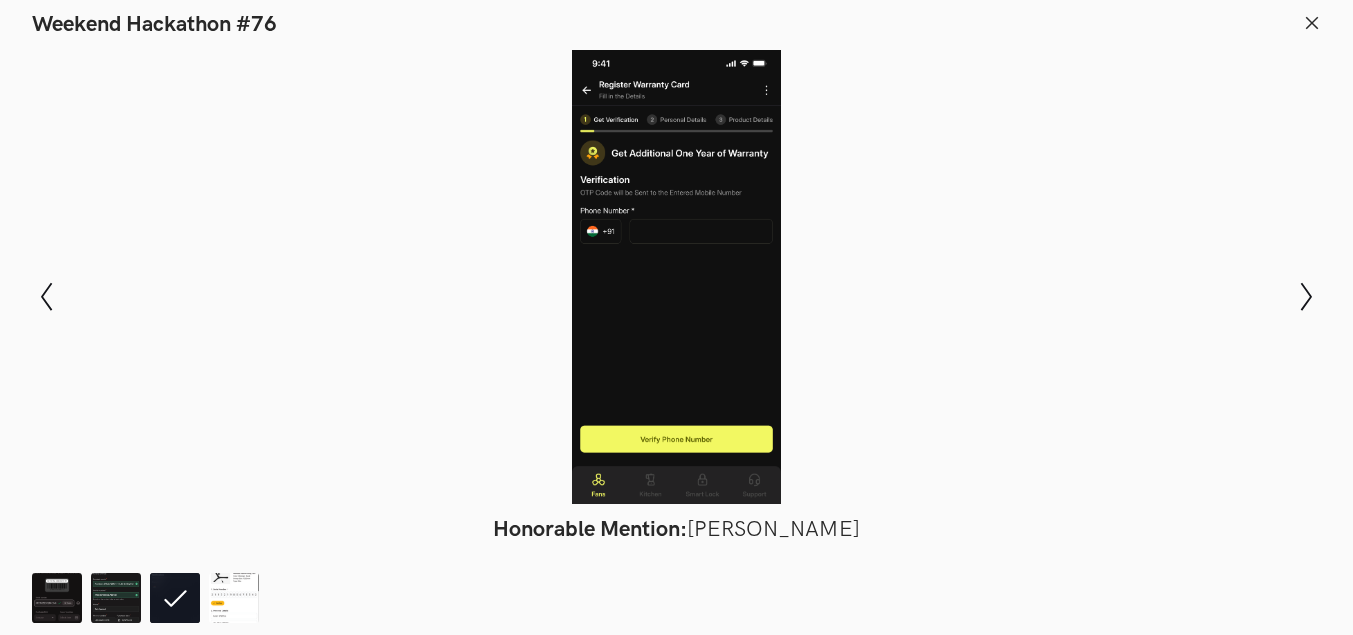 click 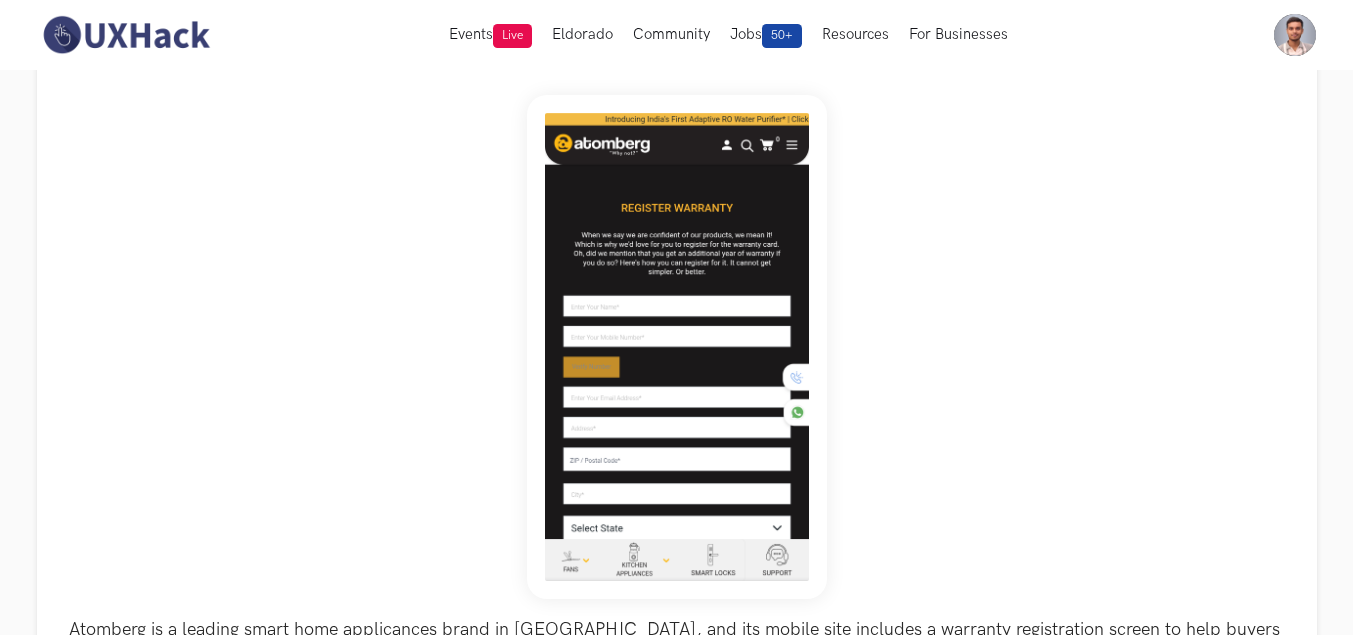 scroll, scrollTop: 0, scrollLeft: 0, axis: both 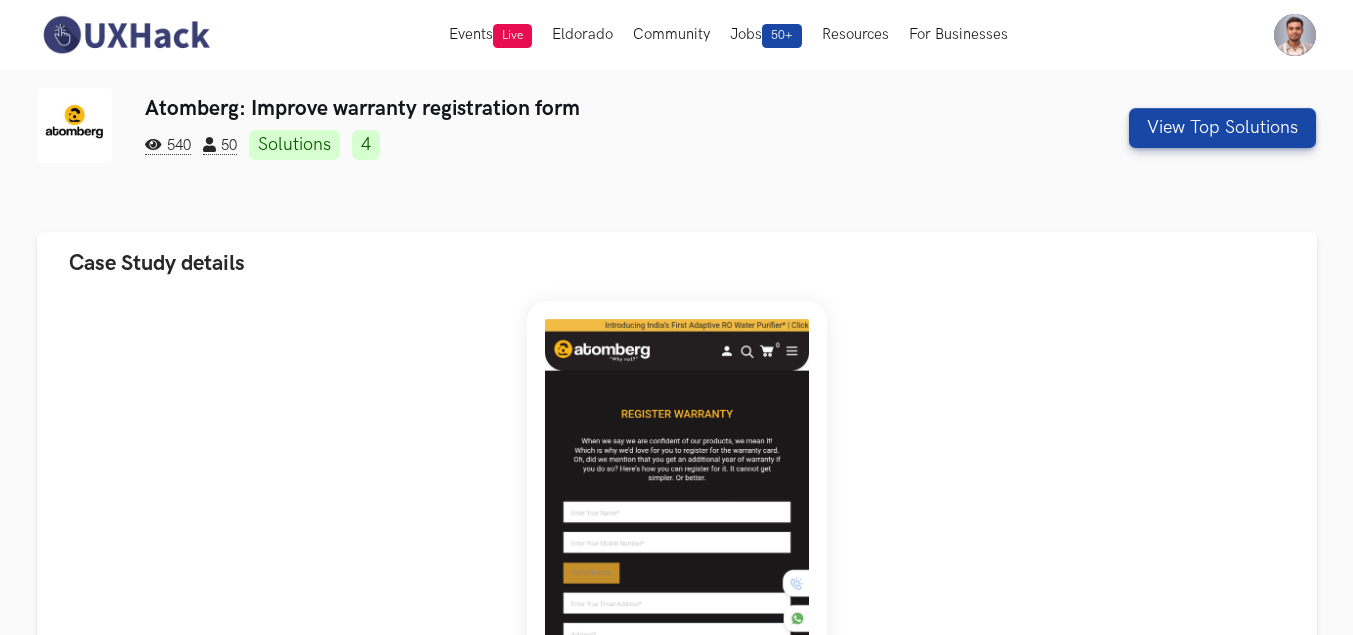 click at bounding box center [126, 35] 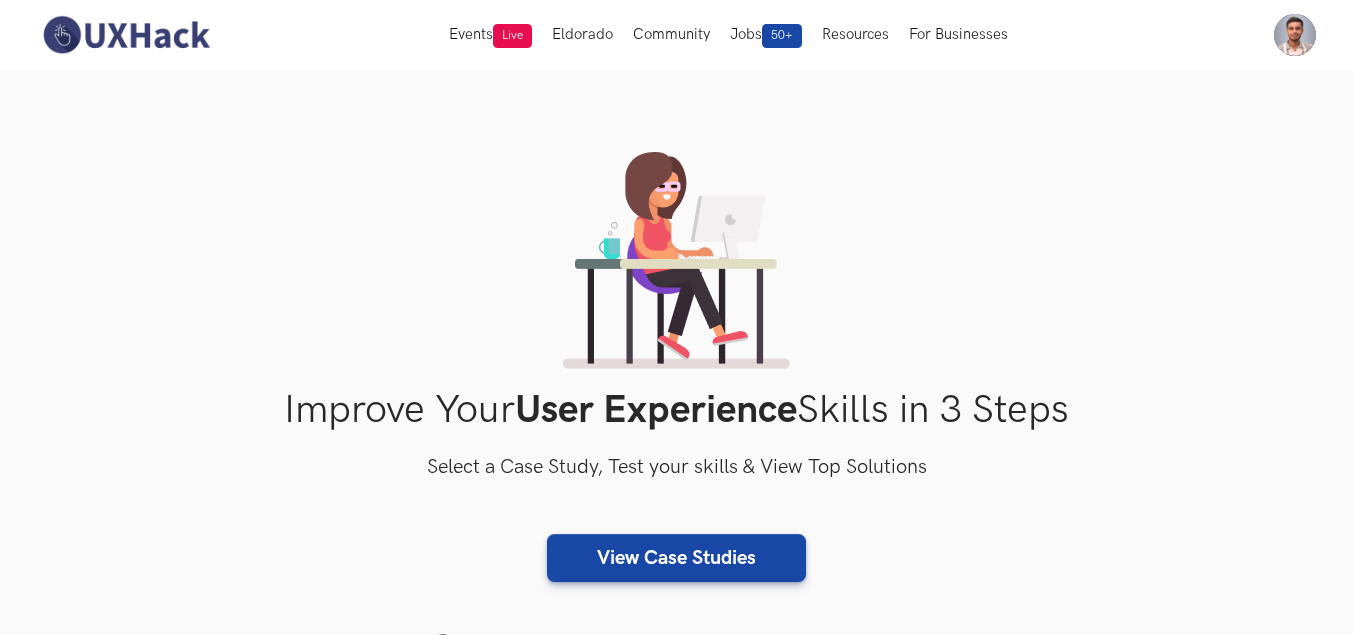 scroll, scrollTop: 0, scrollLeft: 0, axis: both 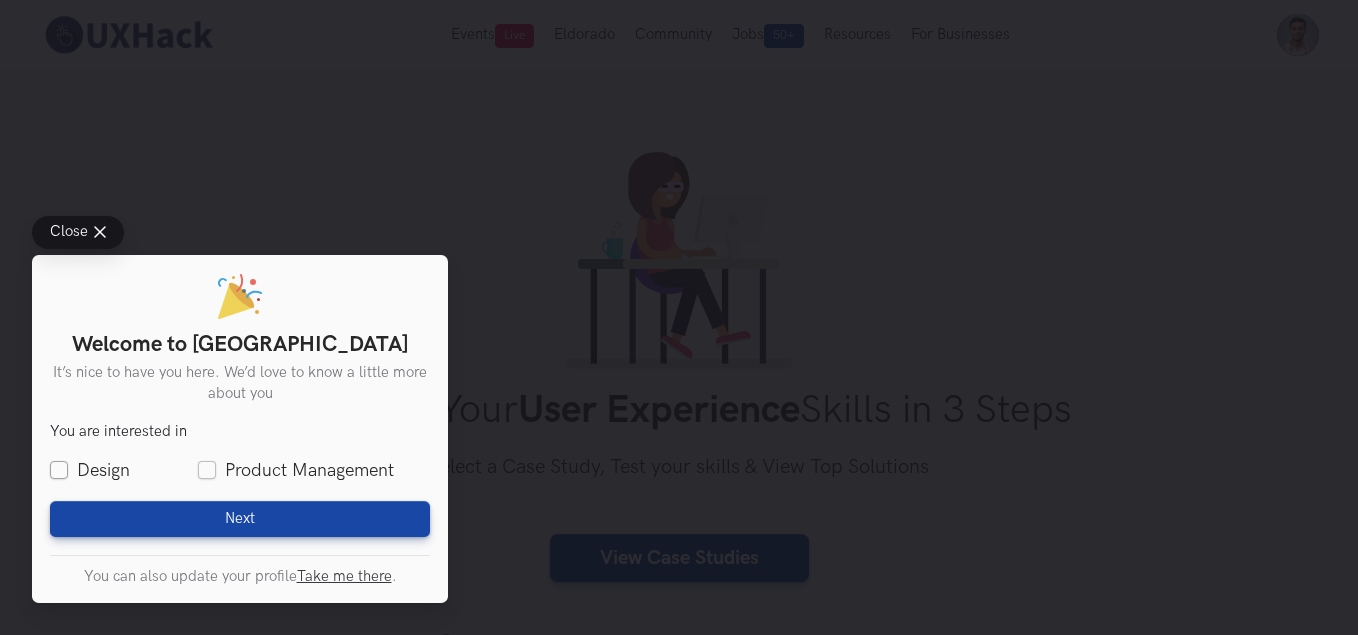 click on "Design" at bounding box center [90, 470] 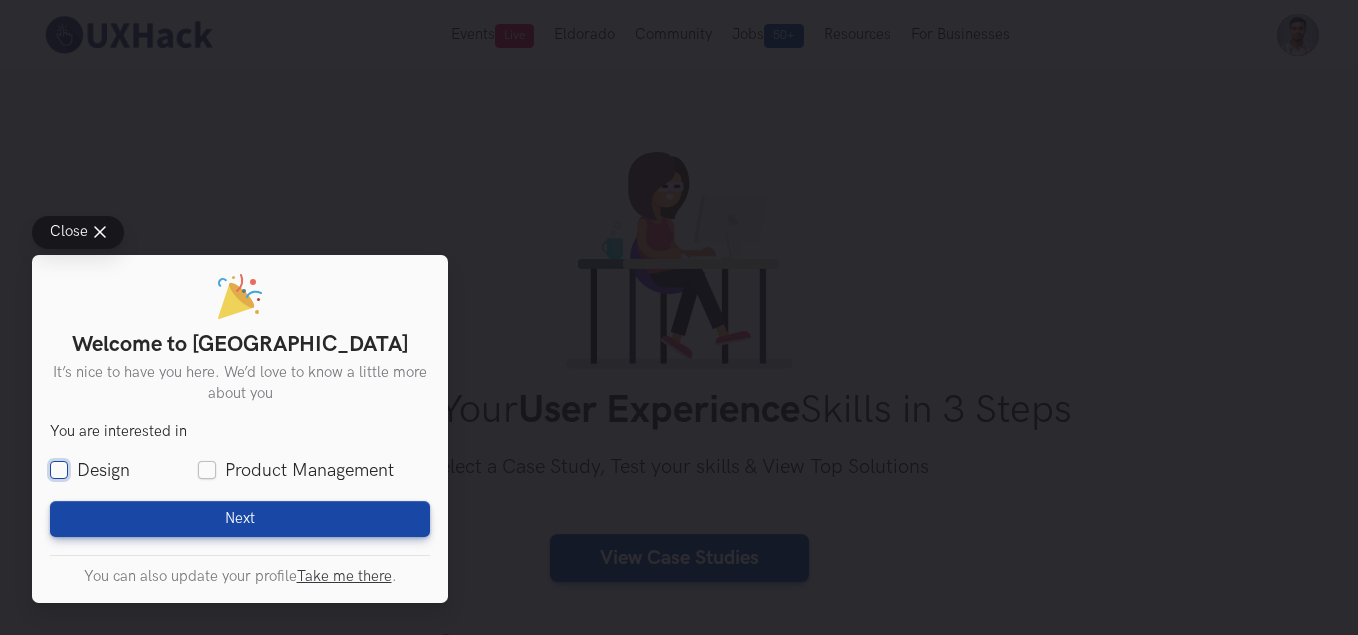 click on "Design" at bounding box center (59, 471) 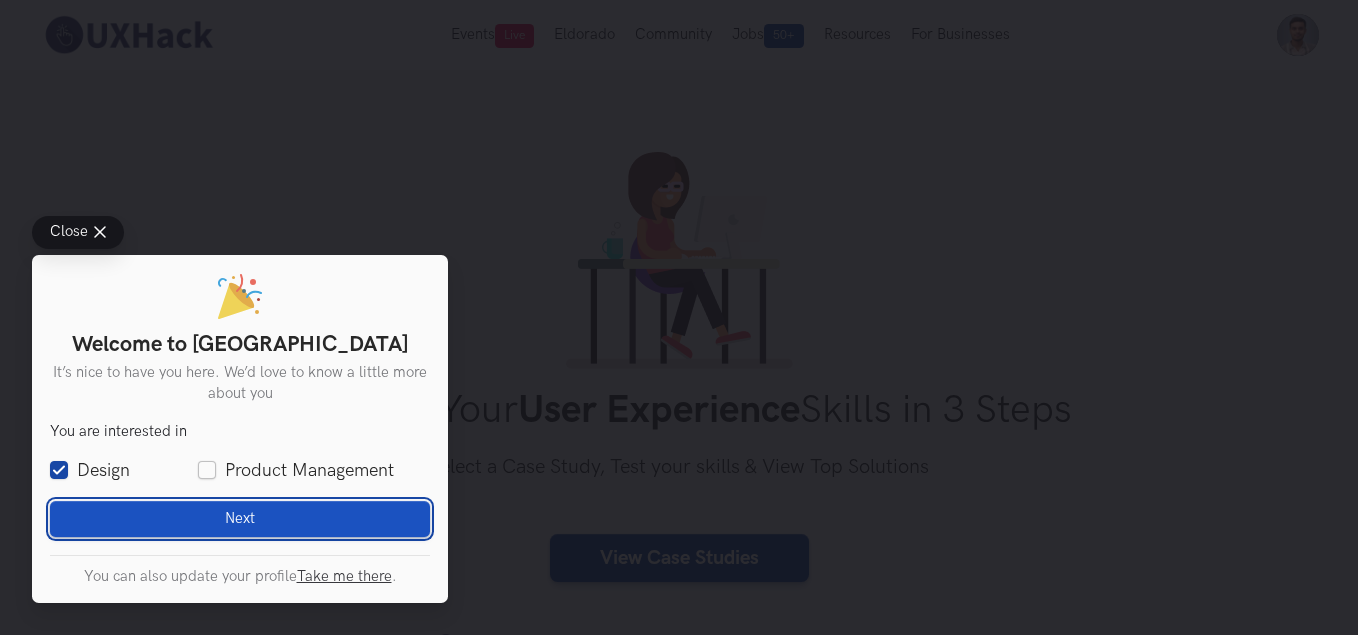 click on "Next   Loading" at bounding box center [240, 519] 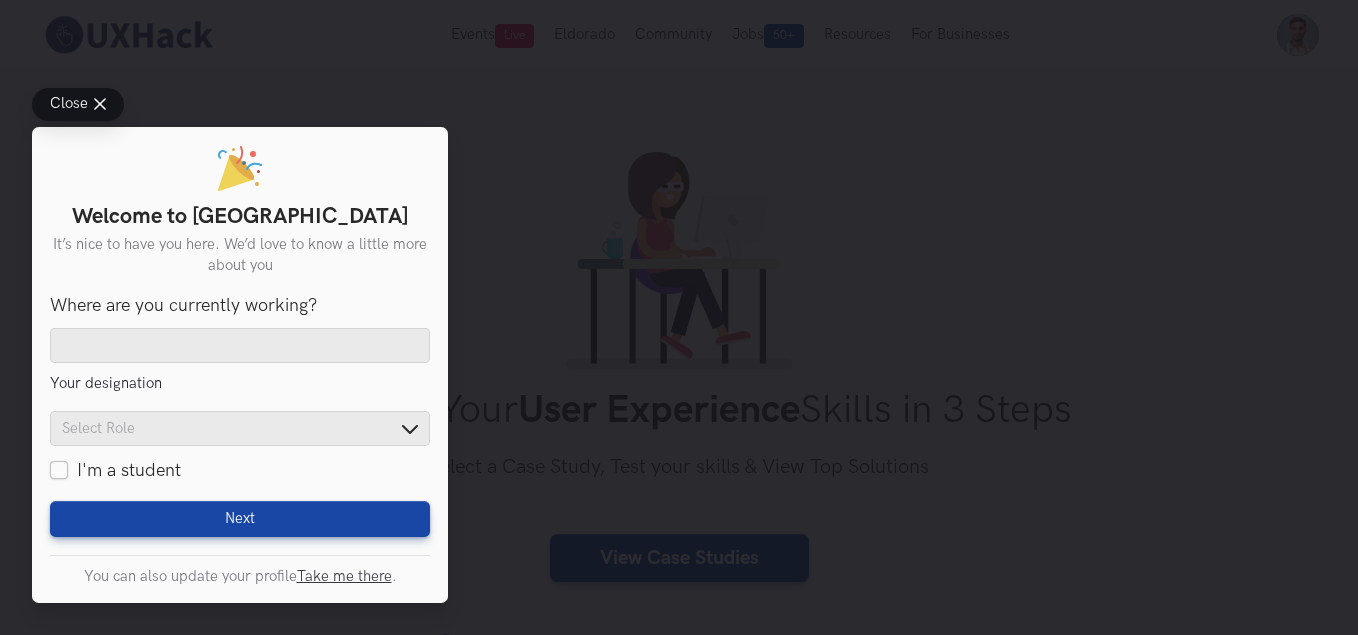 click 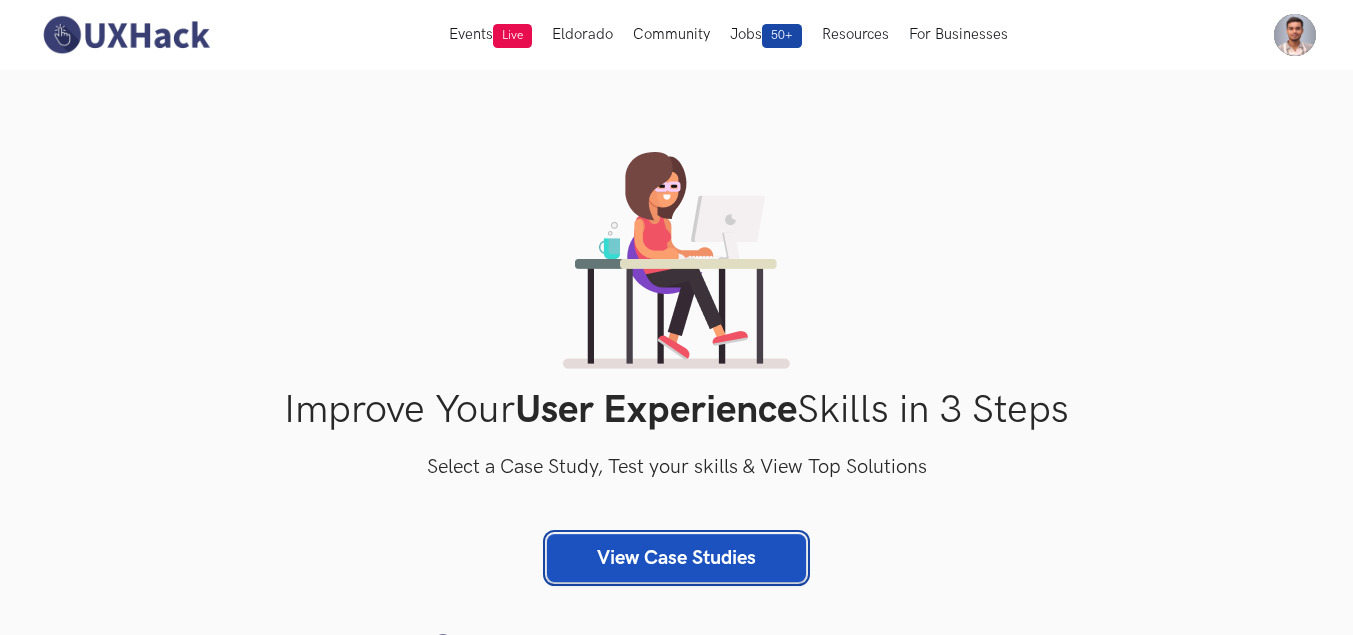 click on "View Case Studies" at bounding box center [676, 558] 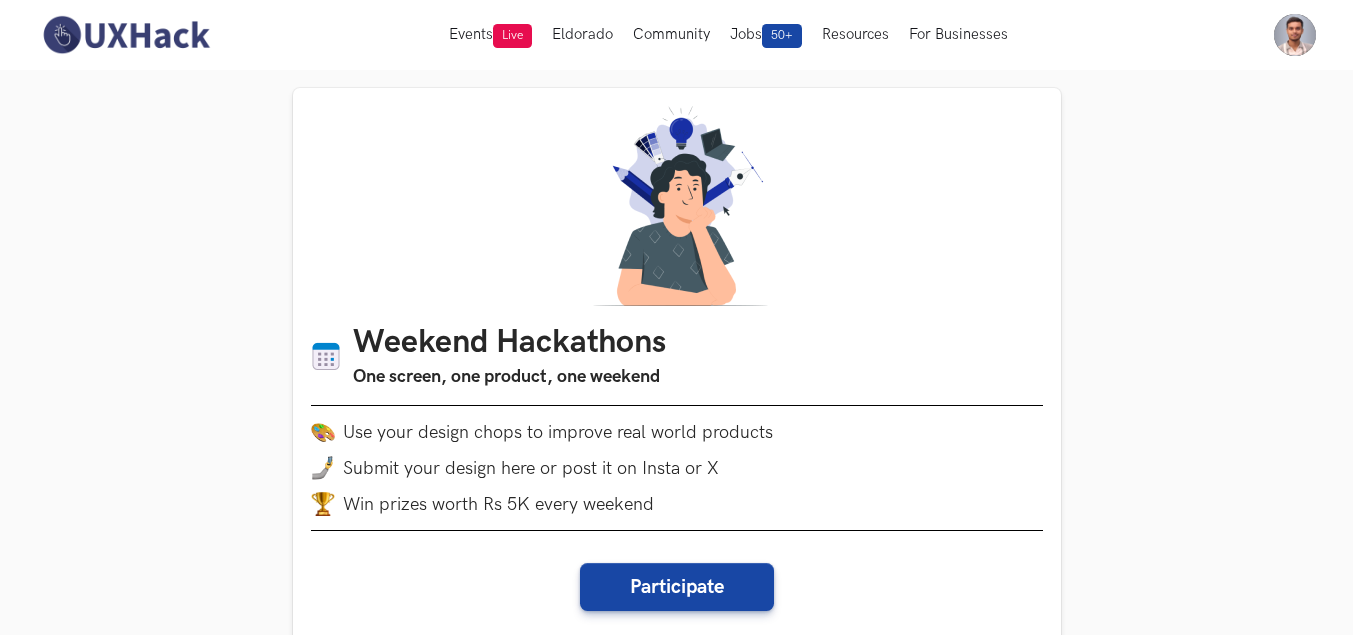 scroll, scrollTop: 0, scrollLeft: 0, axis: both 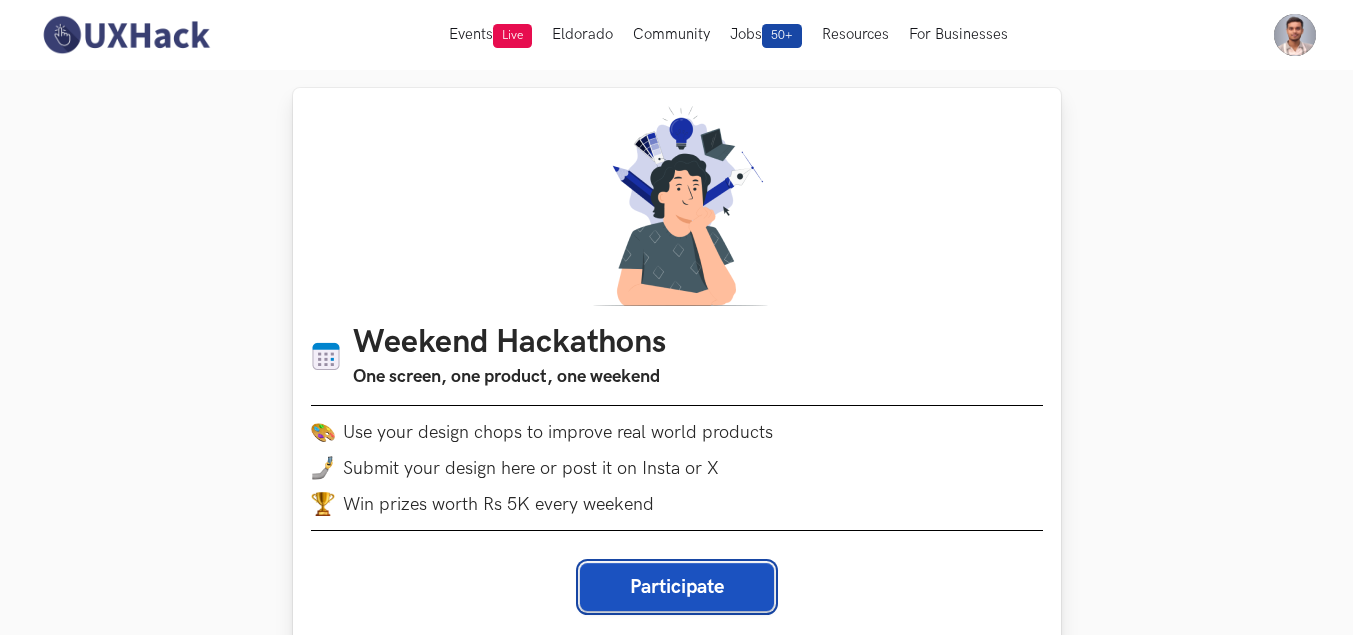 click on "Participate" at bounding box center (677, 587) 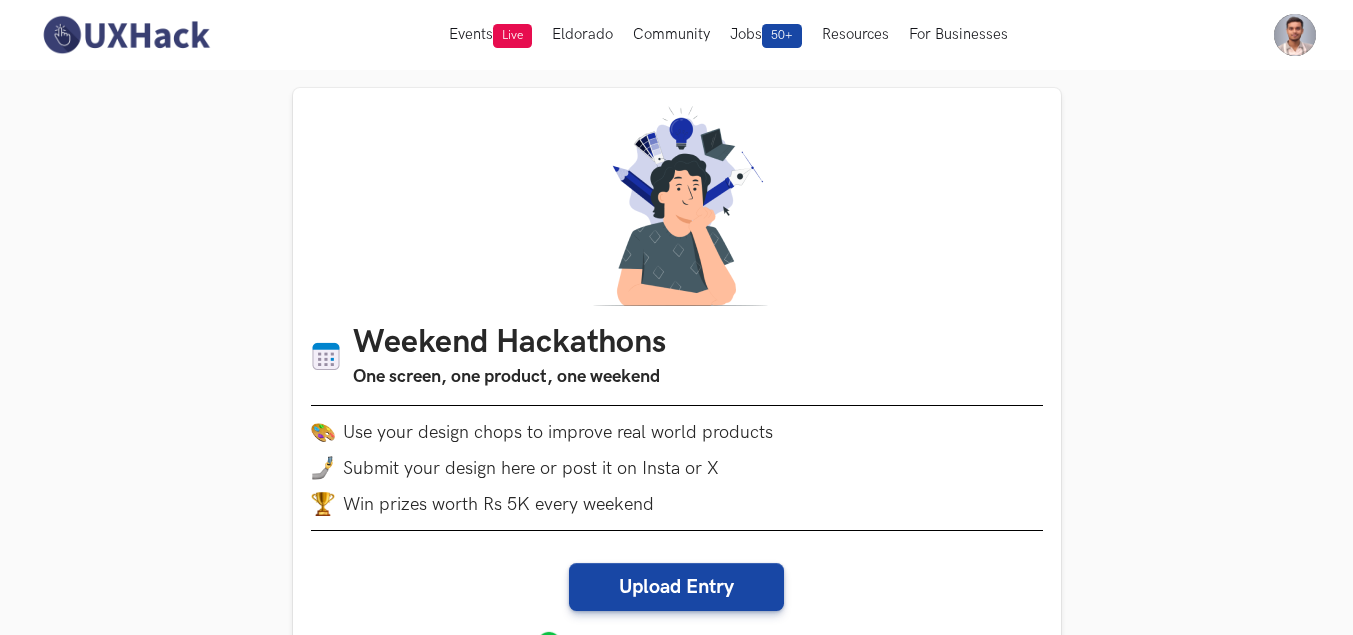 scroll, scrollTop: 0, scrollLeft: 0, axis: both 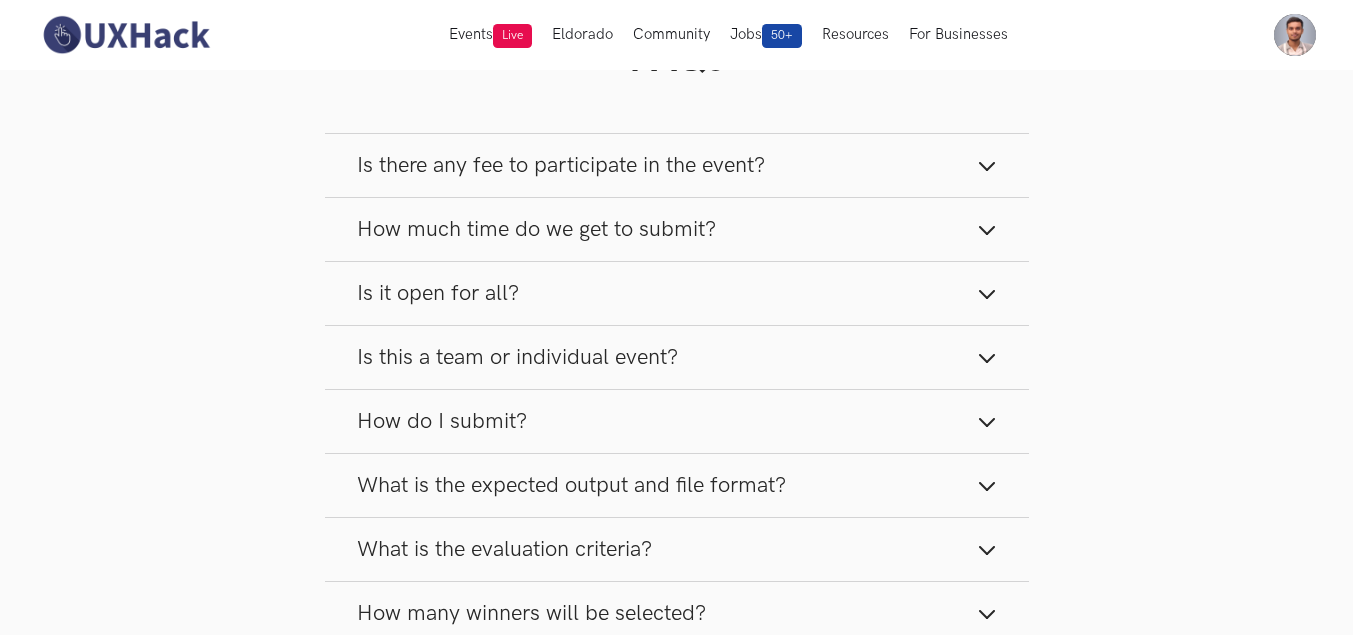 click on "Is there any fee to participate in the event?" at bounding box center (561, 165) 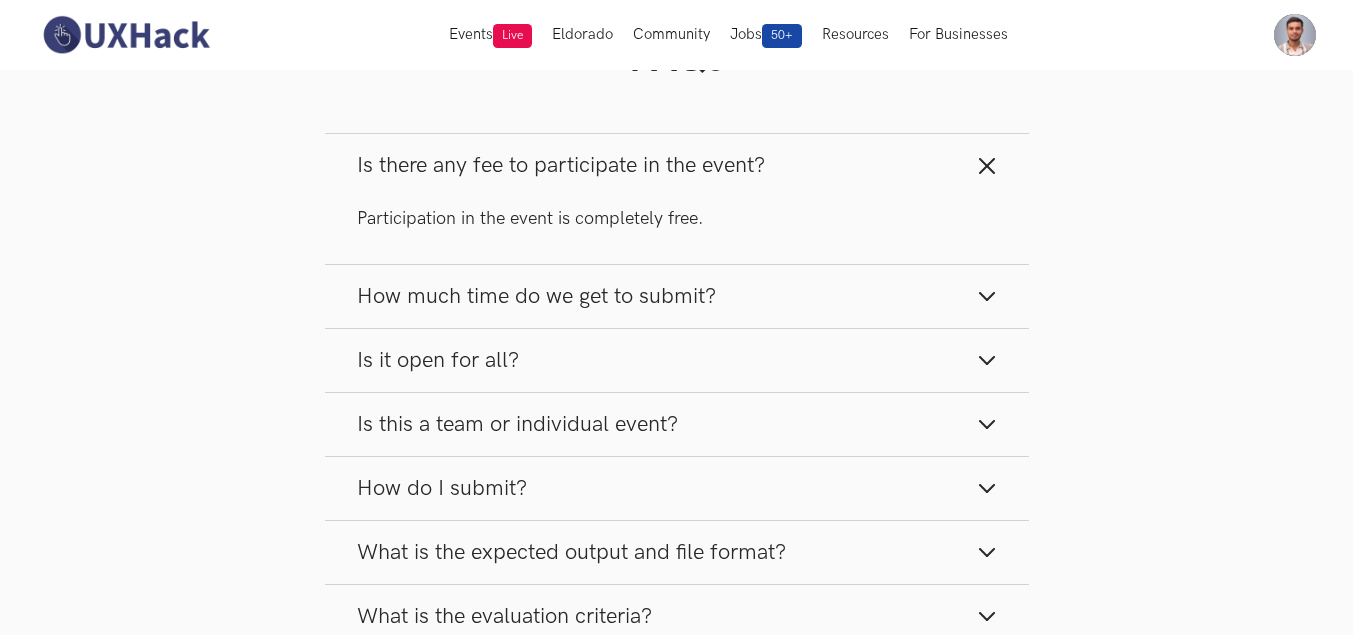 click on "Is there any fee to participate in the event?" at bounding box center (561, 165) 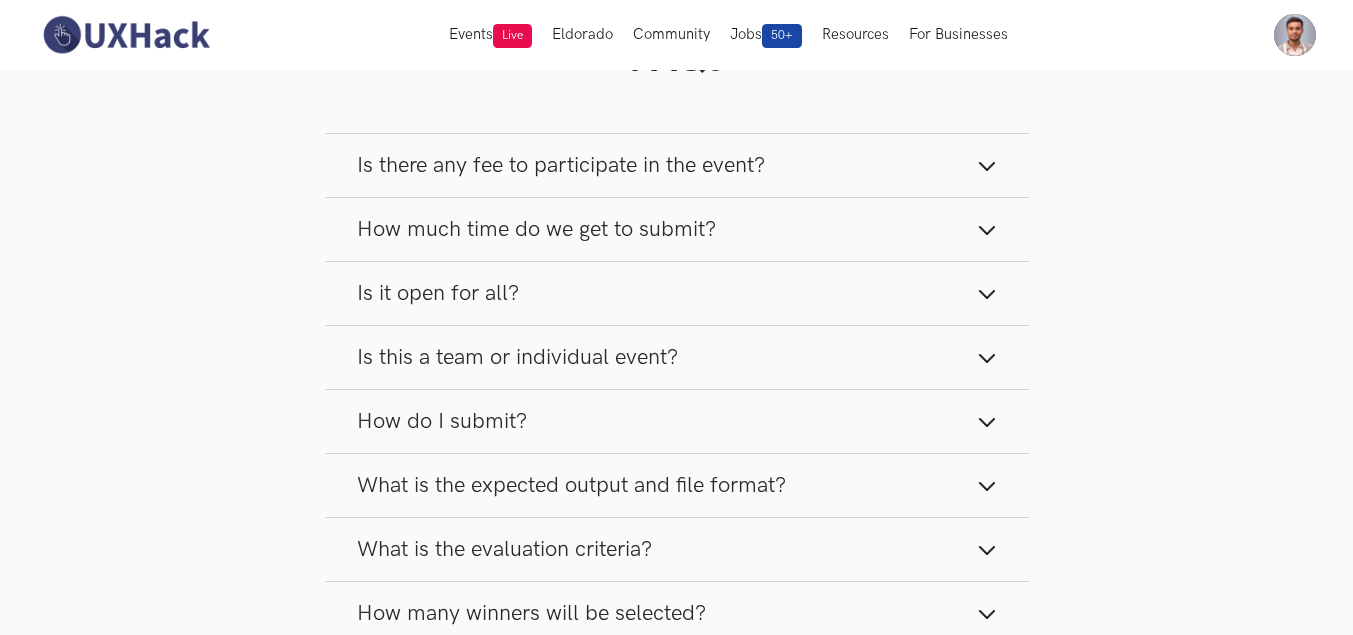 click on "How much time do we get to submit?" at bounding box center [677, 229] 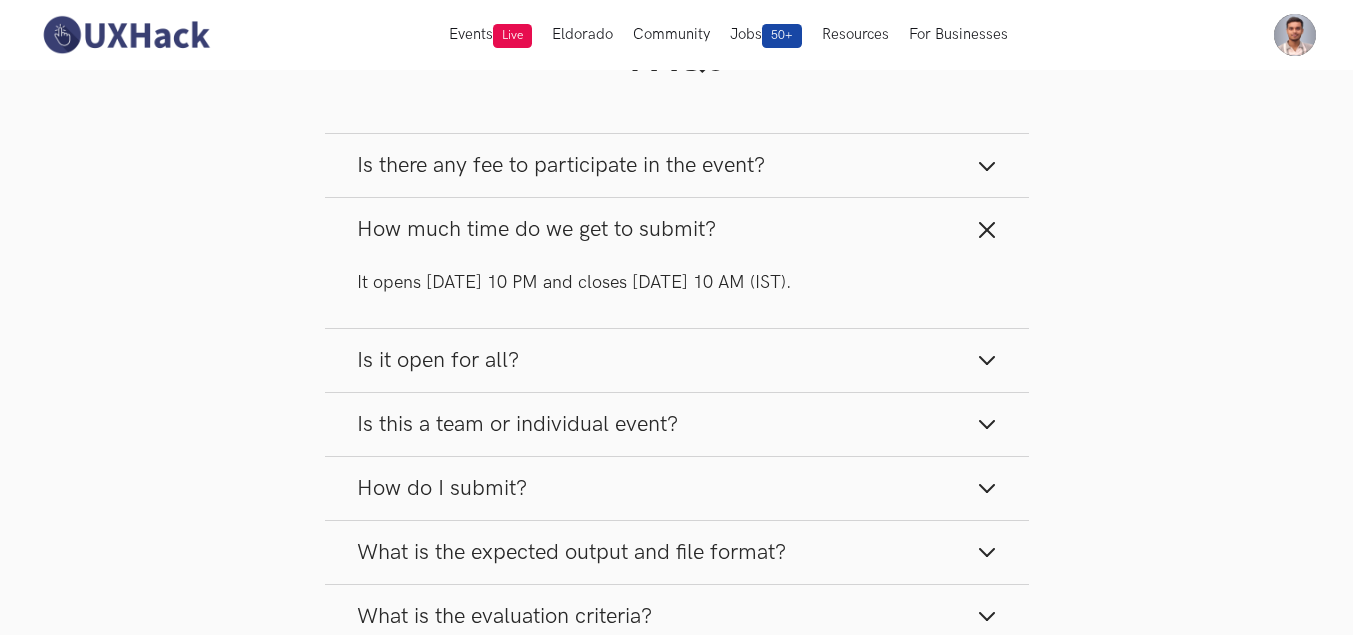 click on "How much time do we get to submit?" at bounding box center [677, 229] 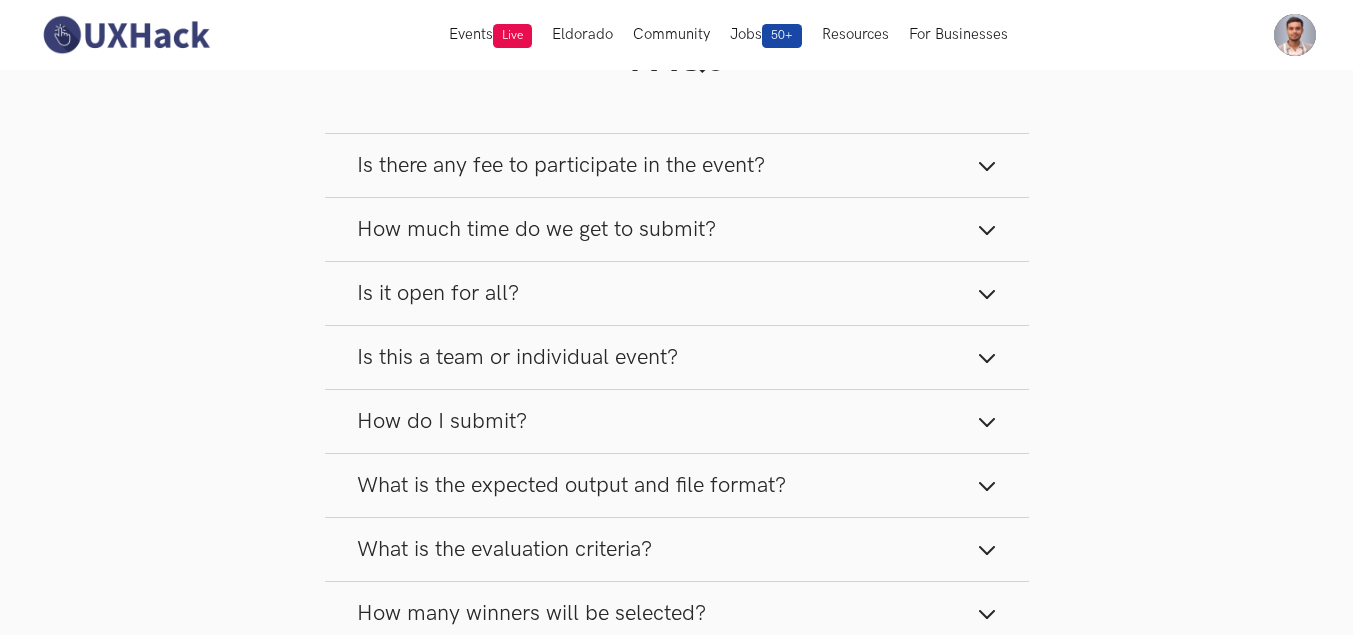 click on "How much time do we get to submit?" at bounding box center [677, 229] 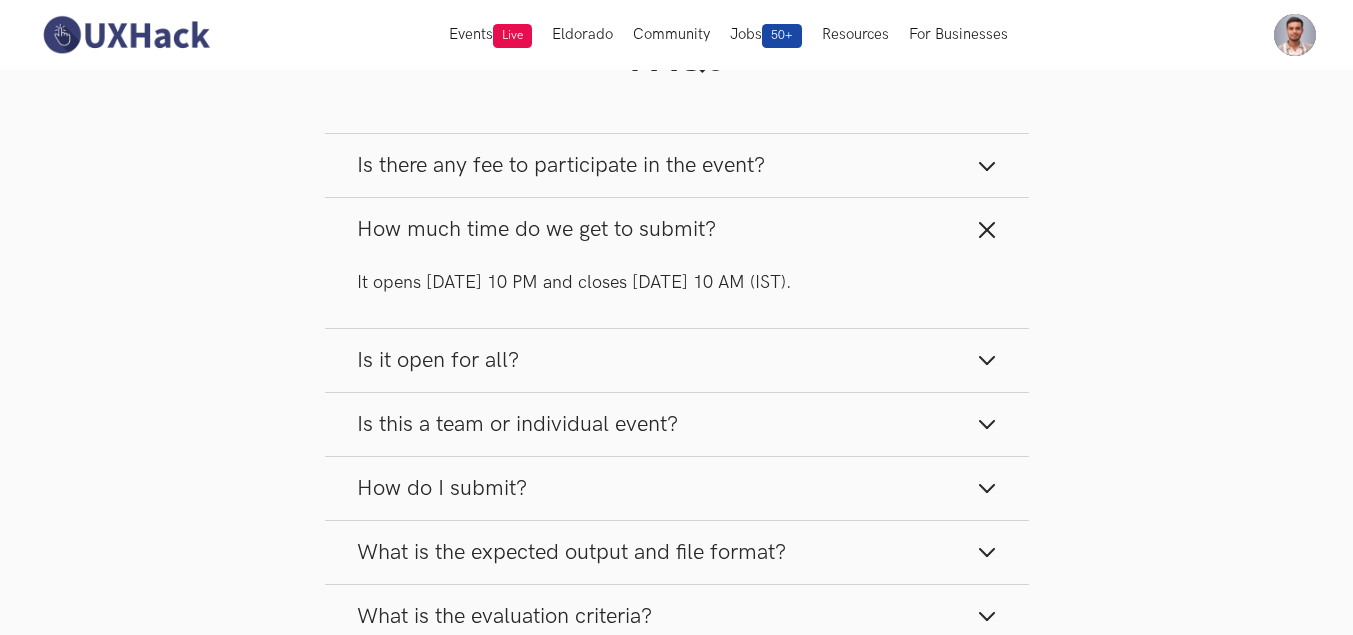 click on "How much time do we get to submit?" at bounding box center (677, 229) 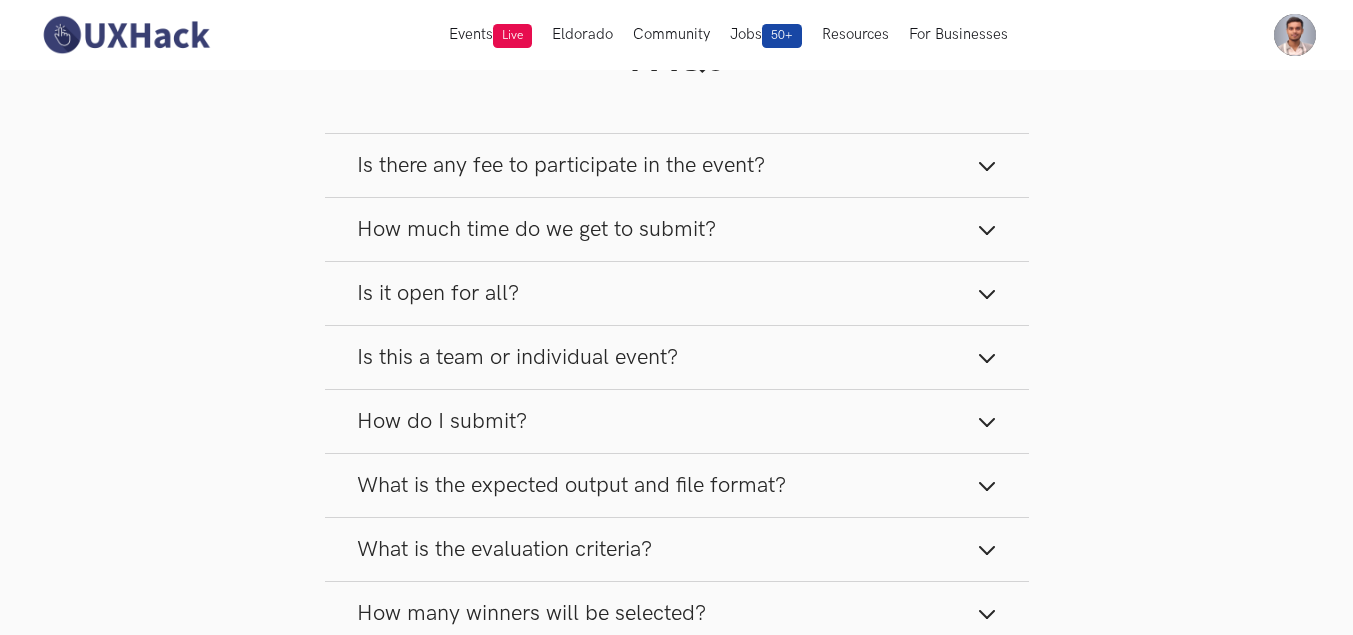 click on "Is it open for all?" at bounding box center [677, 293] 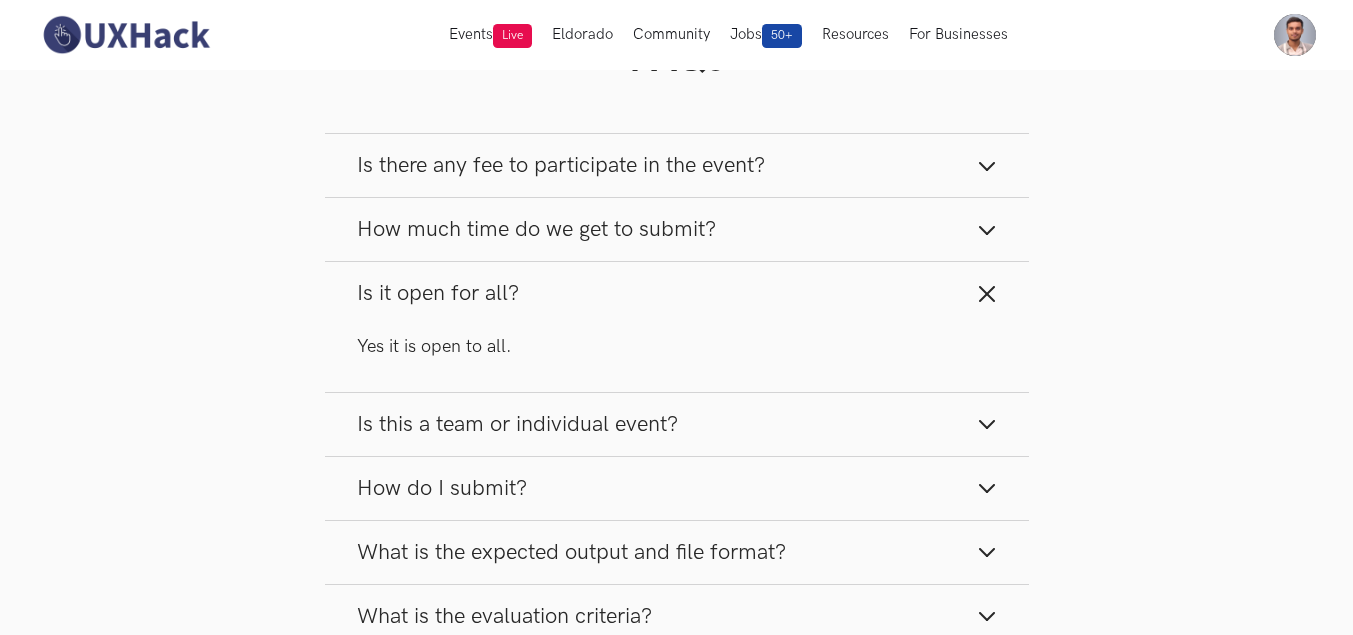 click on "Is it open for all?" at bounding box center [677, 293] 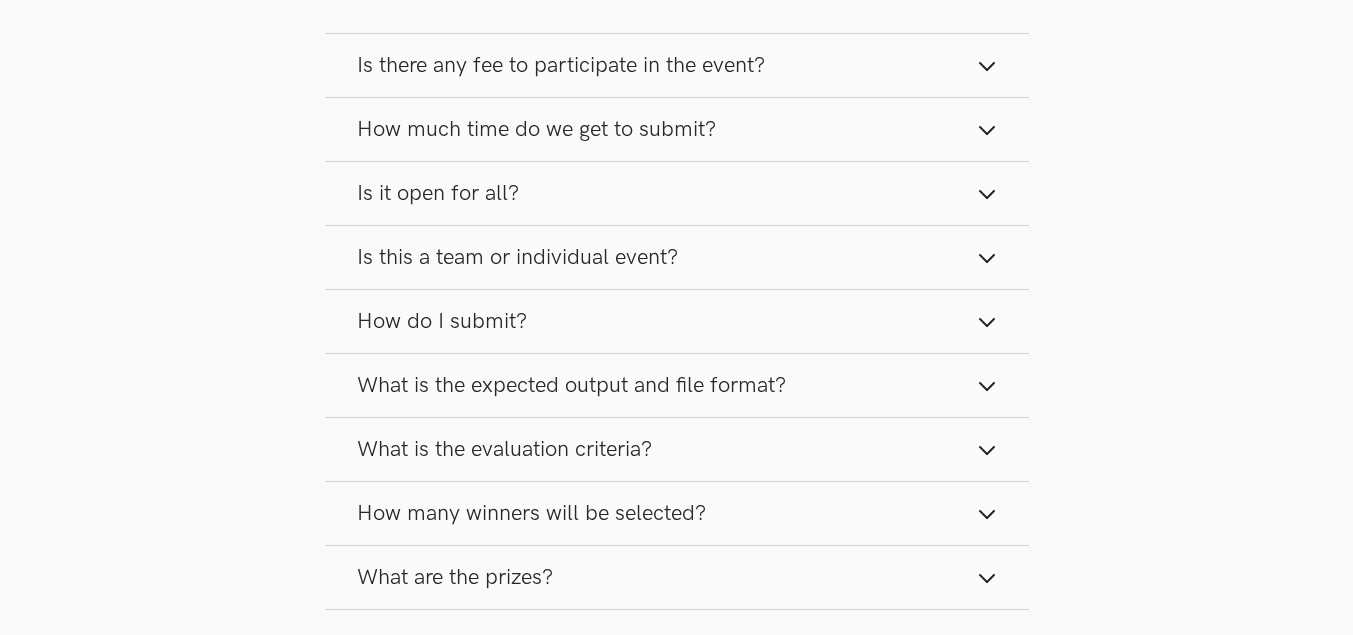 scroll, scrollTop: 2700, scrollLeft: 0, axis: vertical 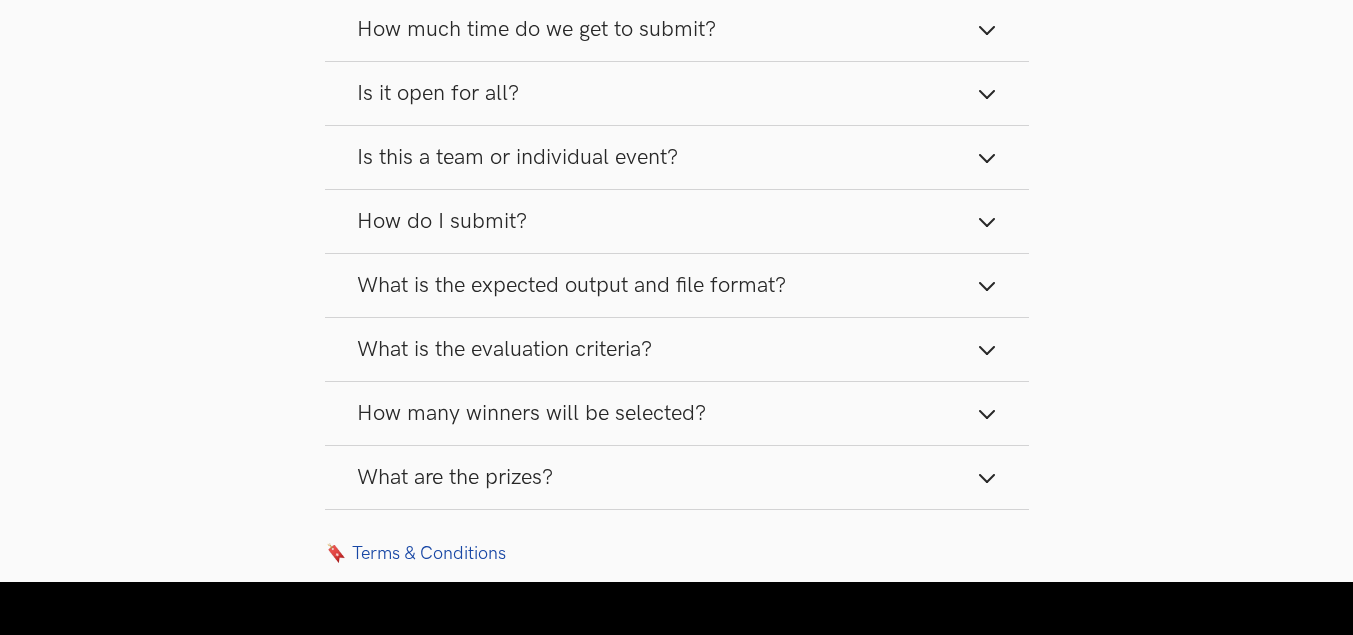 click on "How do I submit?" at bounding box center (677, 221) 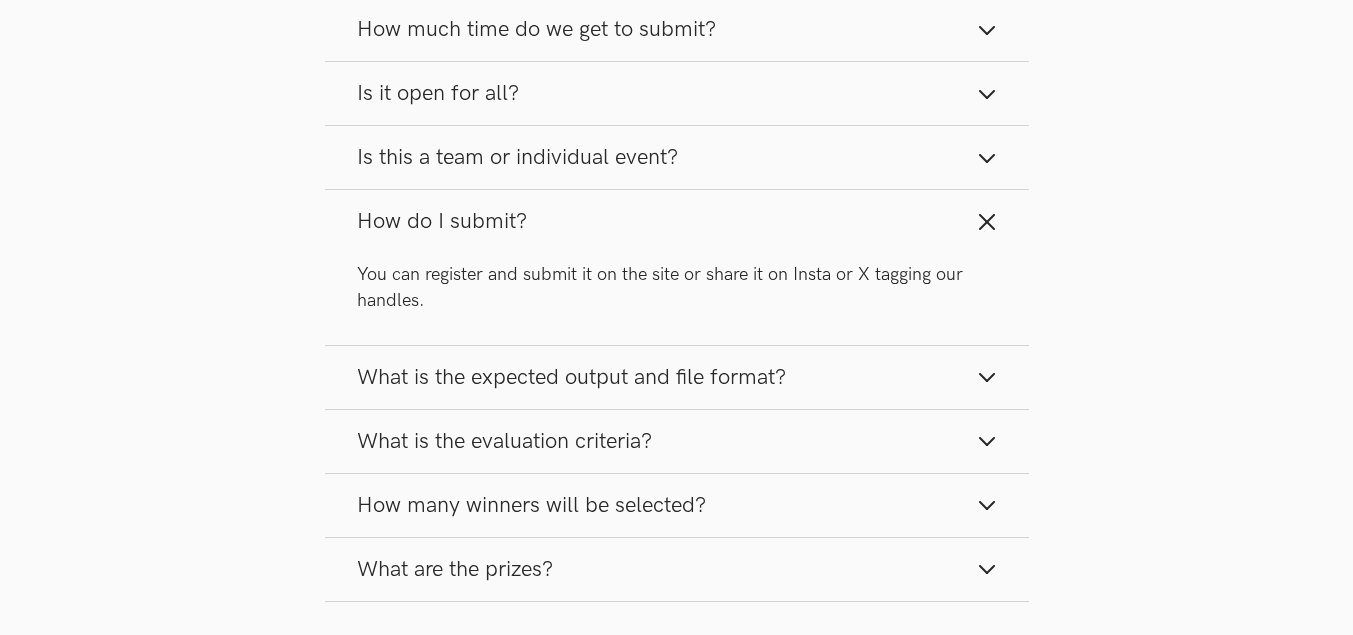 click on "How do I submit?" at bounding box center (677, 221) 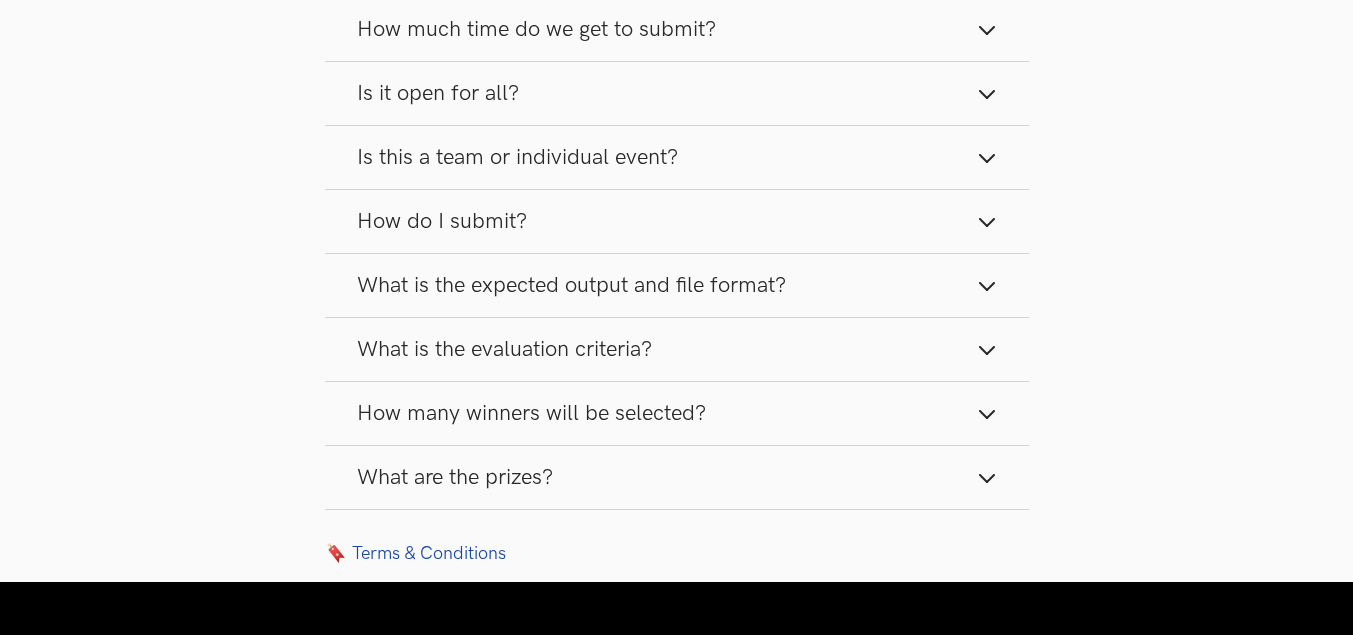 click on "What is the expected output and file format?" at bounding box center [571, 285] 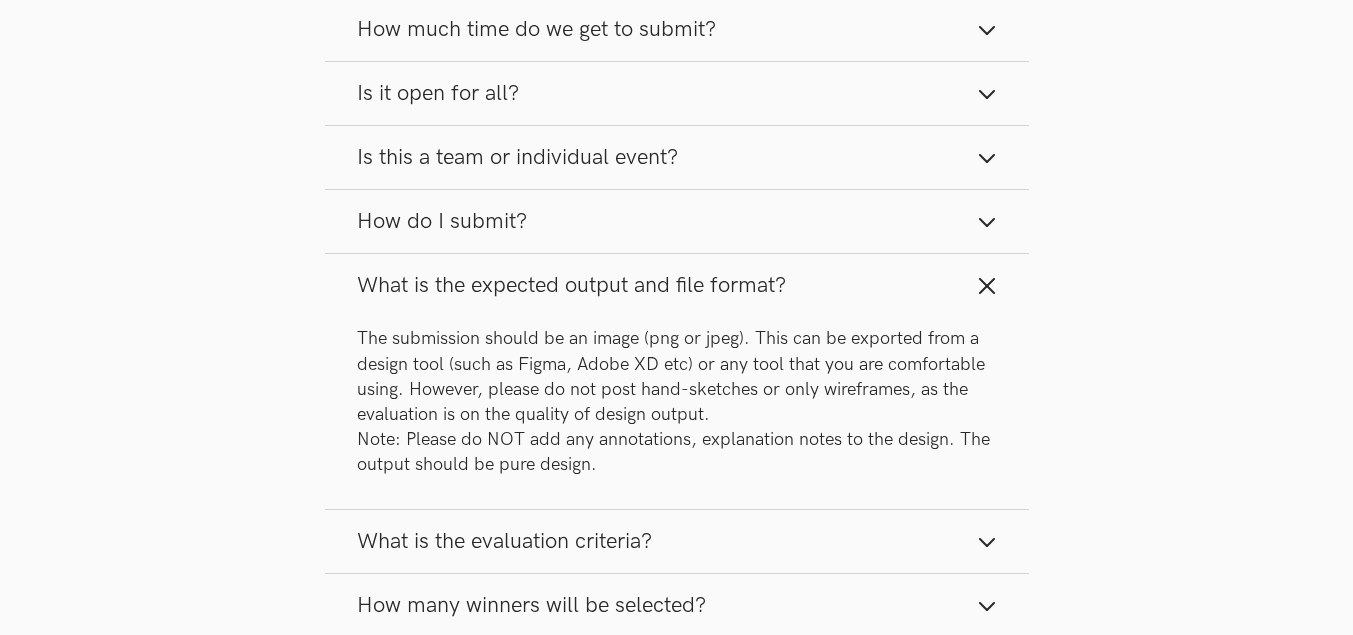 click on "What is the expected output and file format?" at bounding box center (677, 285) 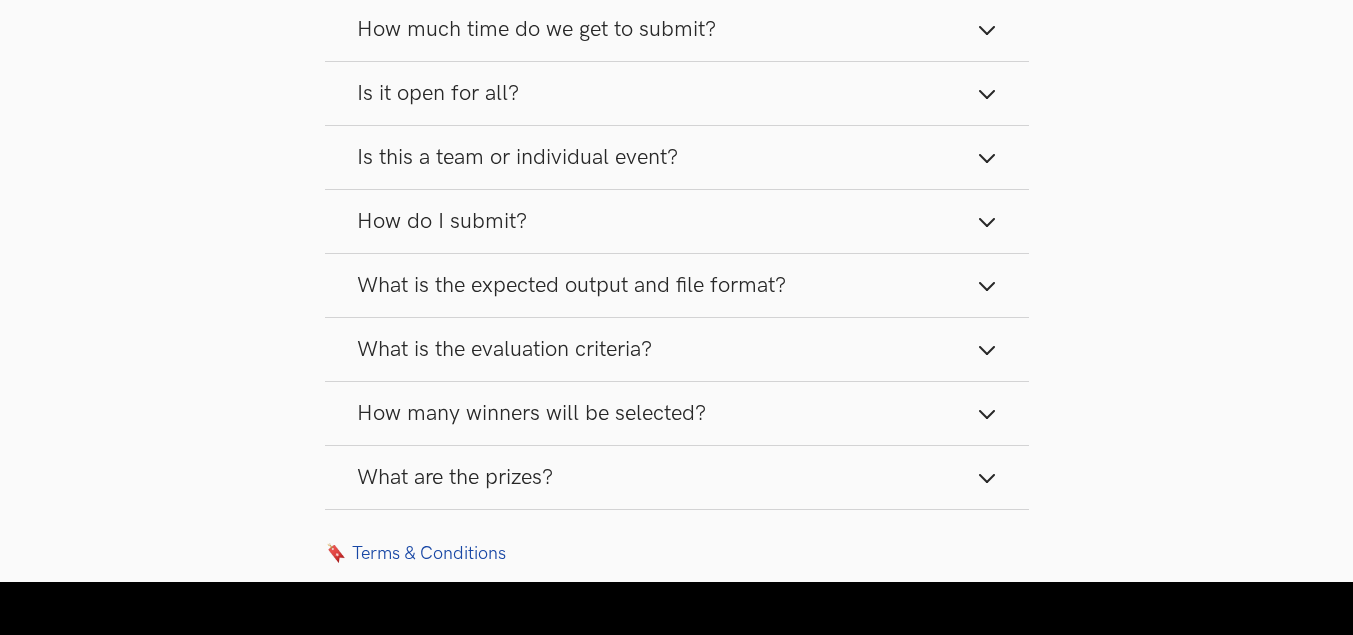 click on "What is the evaluation criteria?" at bounding box center [504, 349] 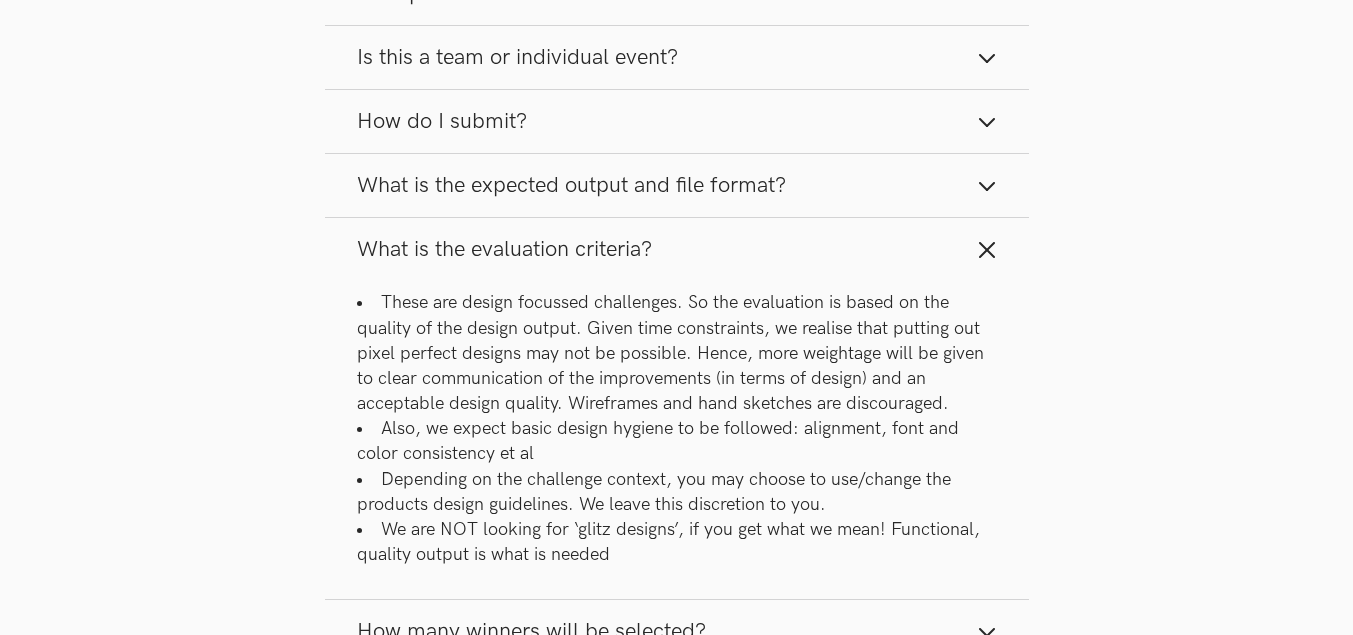 scroll, scrollTop: 2900, scrollLeft: 0, axis: vertical 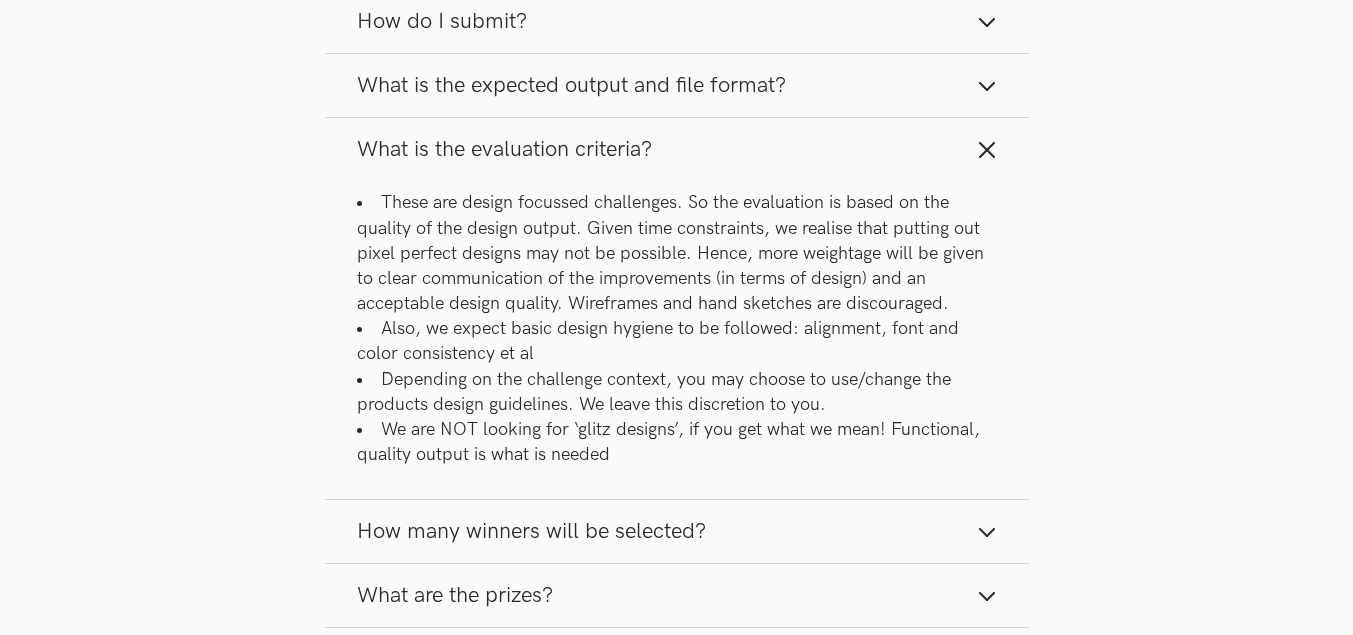 click on "What is the evaluation criteria?" at bounding box center (504, 149) 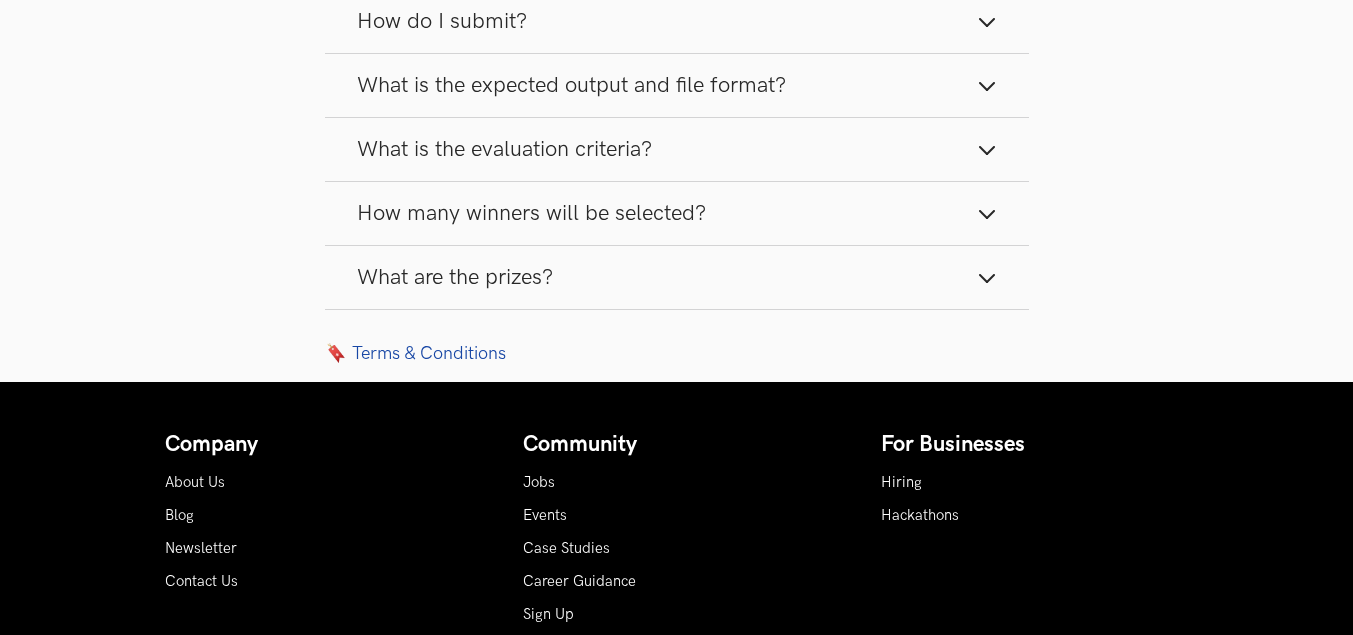 click on "What are the prizes?" at bounding box center (455, 277) 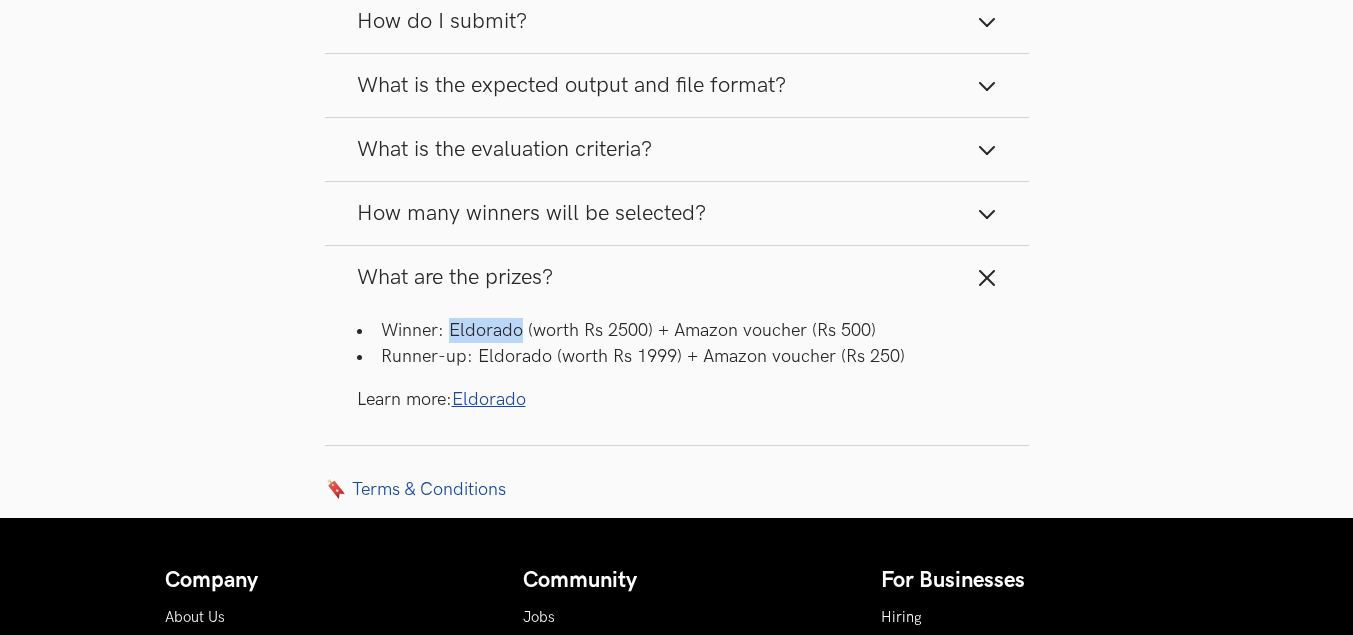drag, startPoint x: 447, startPoint y: 332, endPoint x: 519, endPoint y: 321, distance: 72.835434 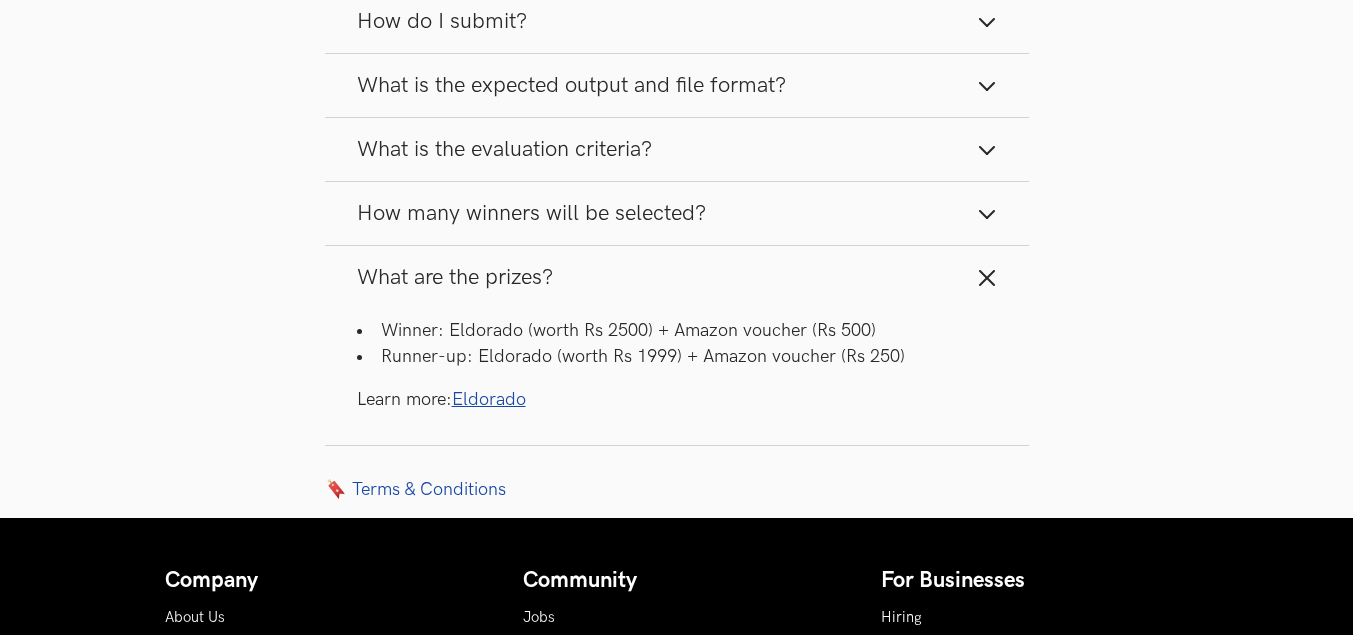 click on "Winner: Eldorado (worth Rs 2500) + Amazon voucher (Rs 500) Runner-up: Eldorado (worth Rs 1999) + Amazon voucher (Rs 250) Learn more:  Eldorado" at bounding box center [677, 376] 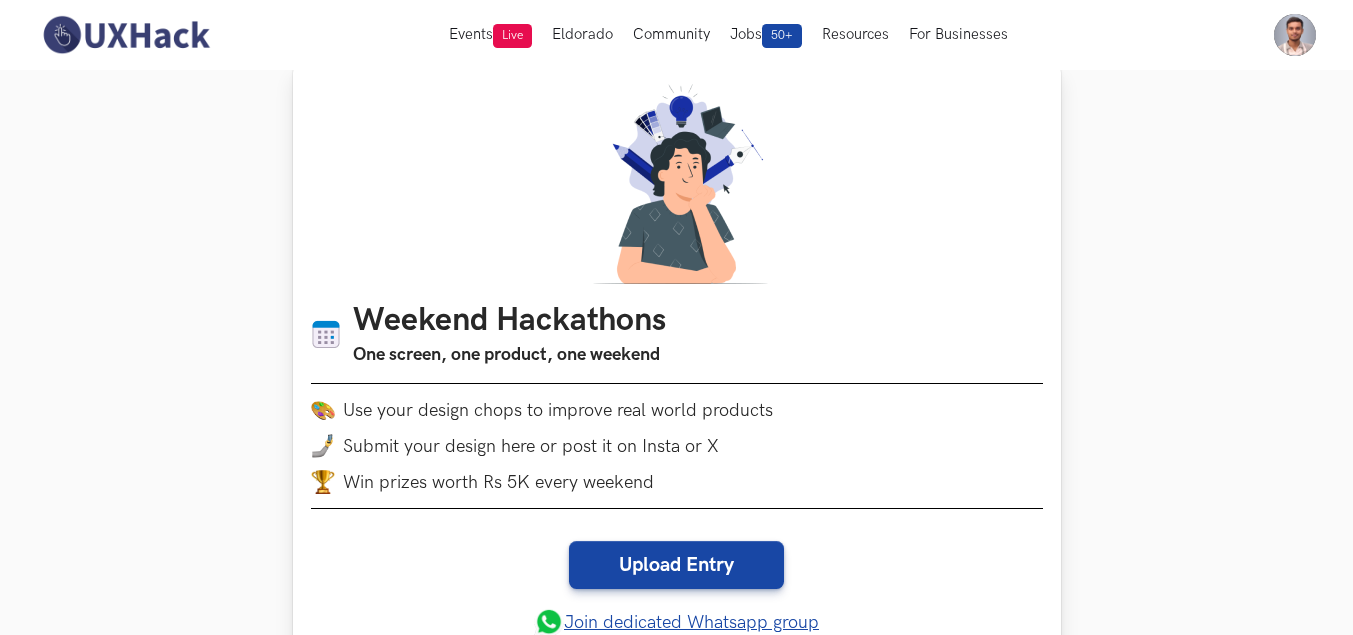 scroll, scrollTop: 0, scrollLeft: 0, axis: both 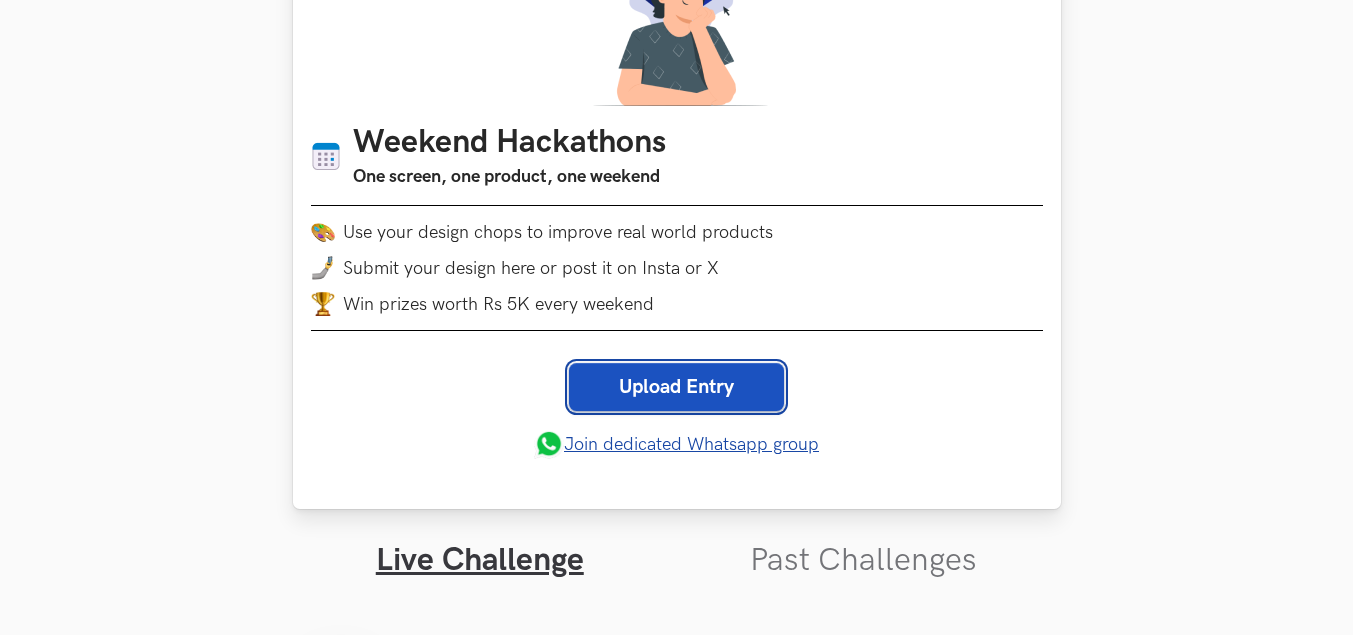 click on "Upload Entry" at bounding box center [676, 387] 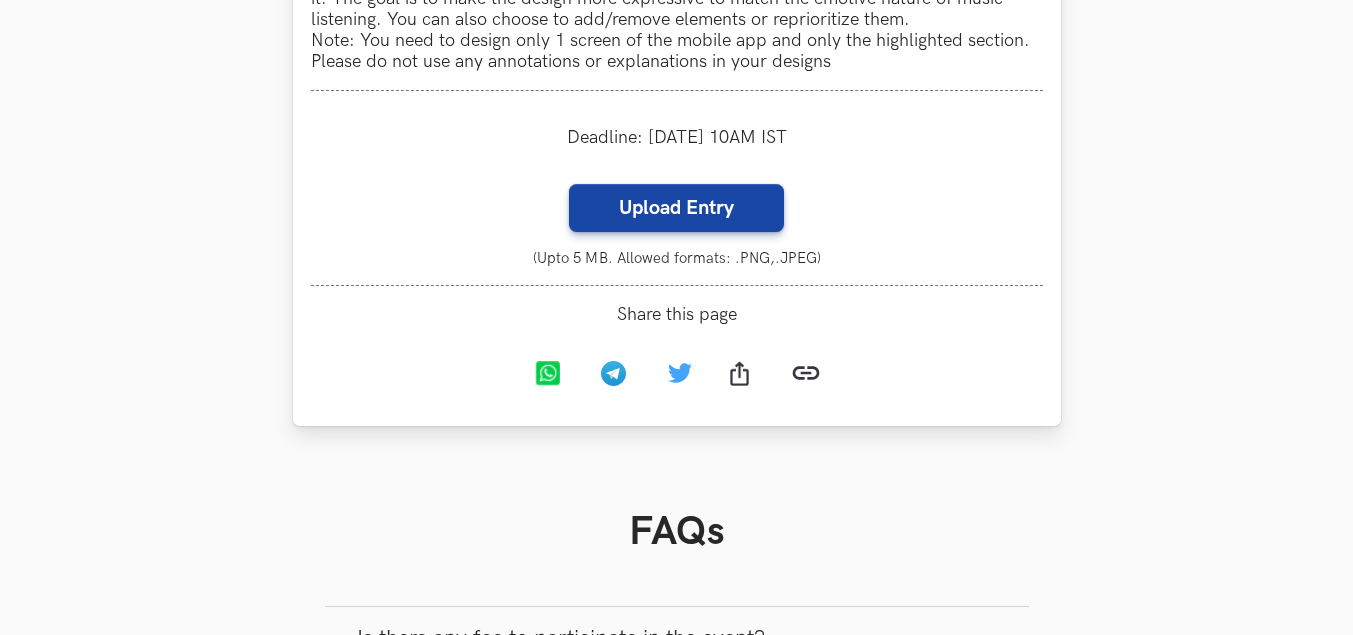scroll, scrollTop: 2136, scrollLeft: 0, axis: vertical 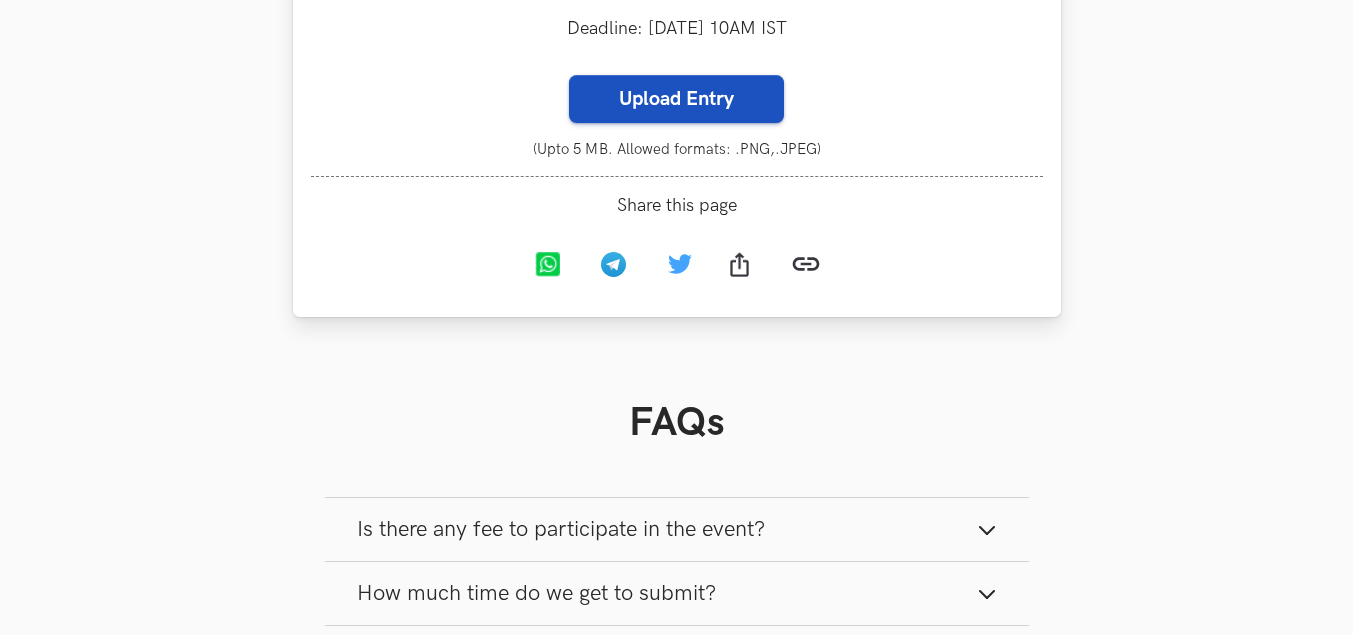 click on "Upload Entry" at bounding box center (676, 99) 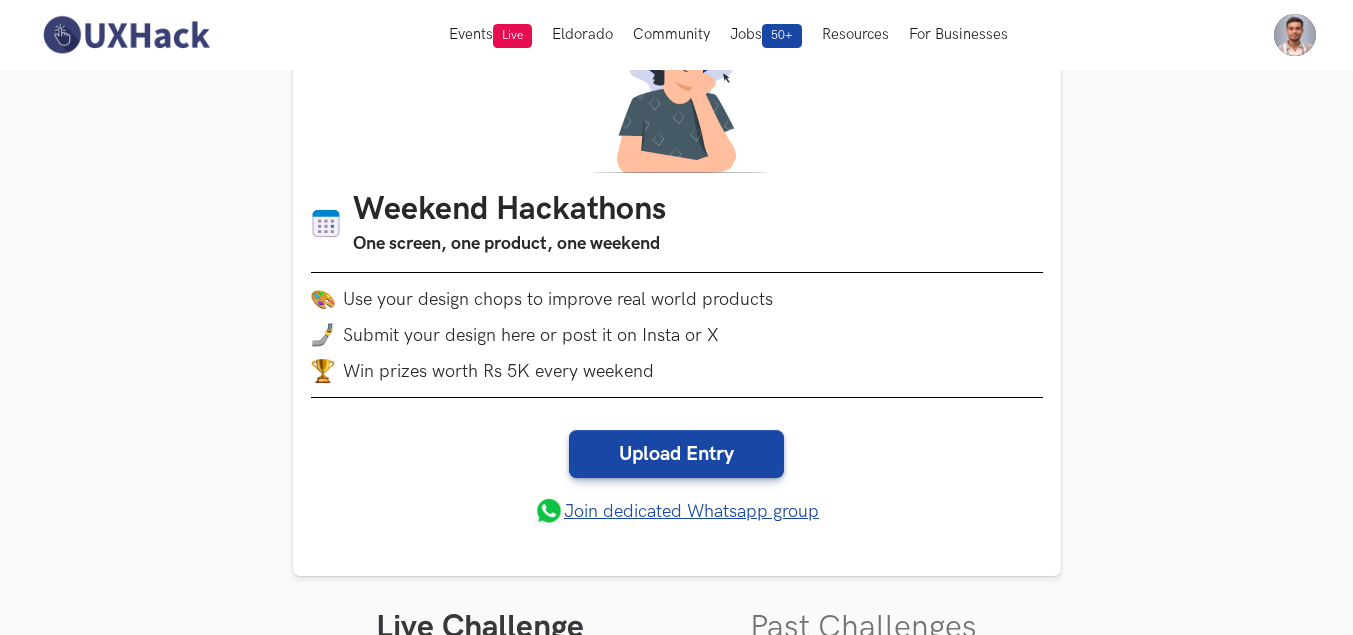 scroll, scrollTop: 0, scrollLeft: 0, axis: both 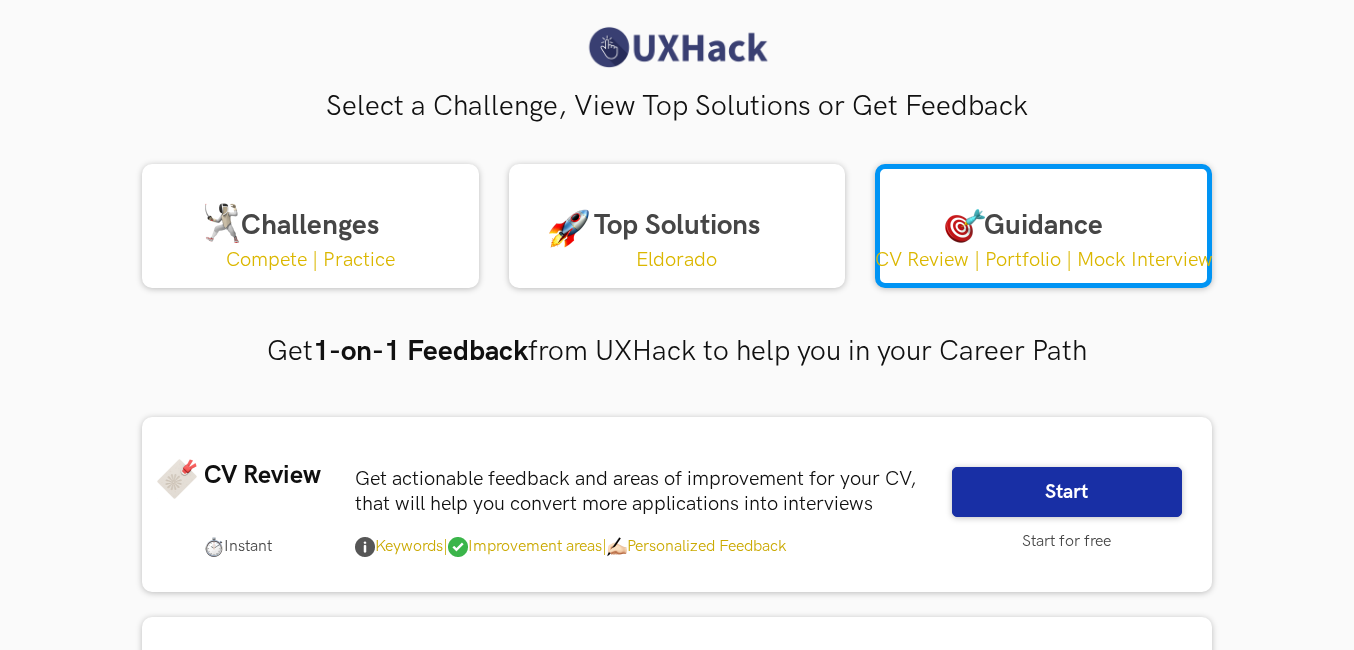 click on "Select a Challenge, View Top Solutions or Get Feedback Challenges Compete | Practice  Top Solutions Eldorado  Guidance CV Review | Portfolio | Mock Interview Select a Challenge to begin Popular [DOMAIN_NAME] Visually Enhance Payment Experience Fintech   Medium 1650   259 Solutions 8 [DOMAIN_NAME] Improve Look & Feel Govt   Medium 884   257 Solutions 6 [DOMAIN_NAME] Product Roadmap & Strategy Internet   Hard 117   208 Solutions 44 [DOMAIN_NAME] Curbing spread of Fake News in times of Crises Social Media   Medium 137   13 Solutions 7 [DOMAIN_NAME] Adapting a viral feature to your app and audience Social Media   Medium 98   12 Solutions 3   View More UXHack’s repository of  Solutions & Discussions  on trending products can help you crack  Case Studies, Interviews  for  Product & Design roles  while also helping you gain knowledge on  Real World  product problems and more Choose a Plan that suits your needs best Explorer 🎁 Access to  50+ solutions ✅ 1 solution  from each challenge  Access Discussion  previews FREE" at bounding box center [677, 710] 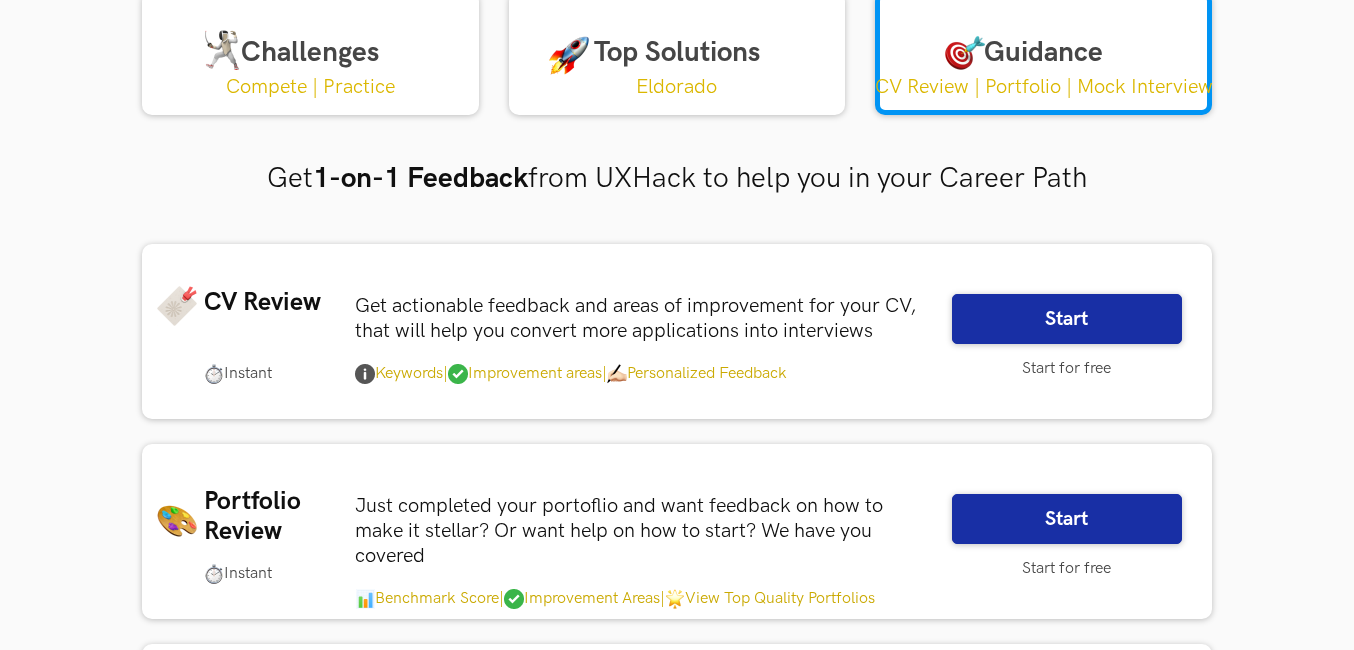 scroll, scrollTop: 200, scrollLeft: 0, axis: vertical 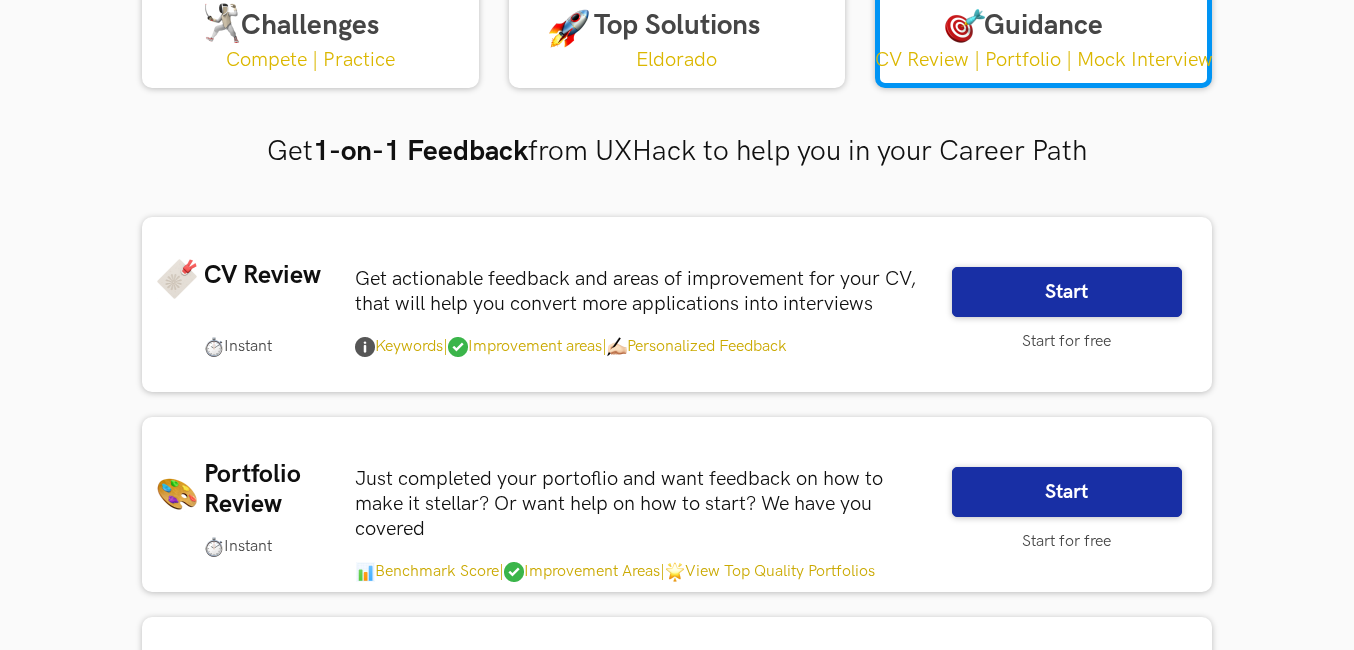 click at bounding box center [365, 347] 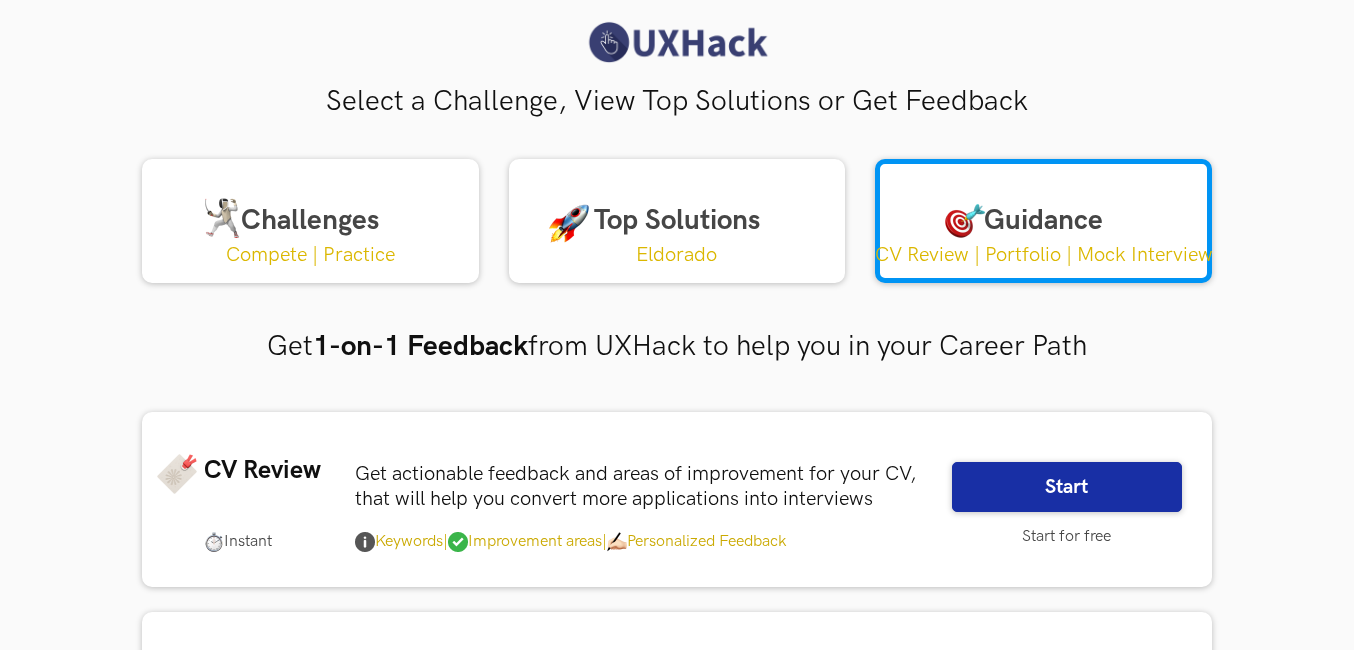 scroll, scrollTop: 0, scrollLeft: 0, axis: both 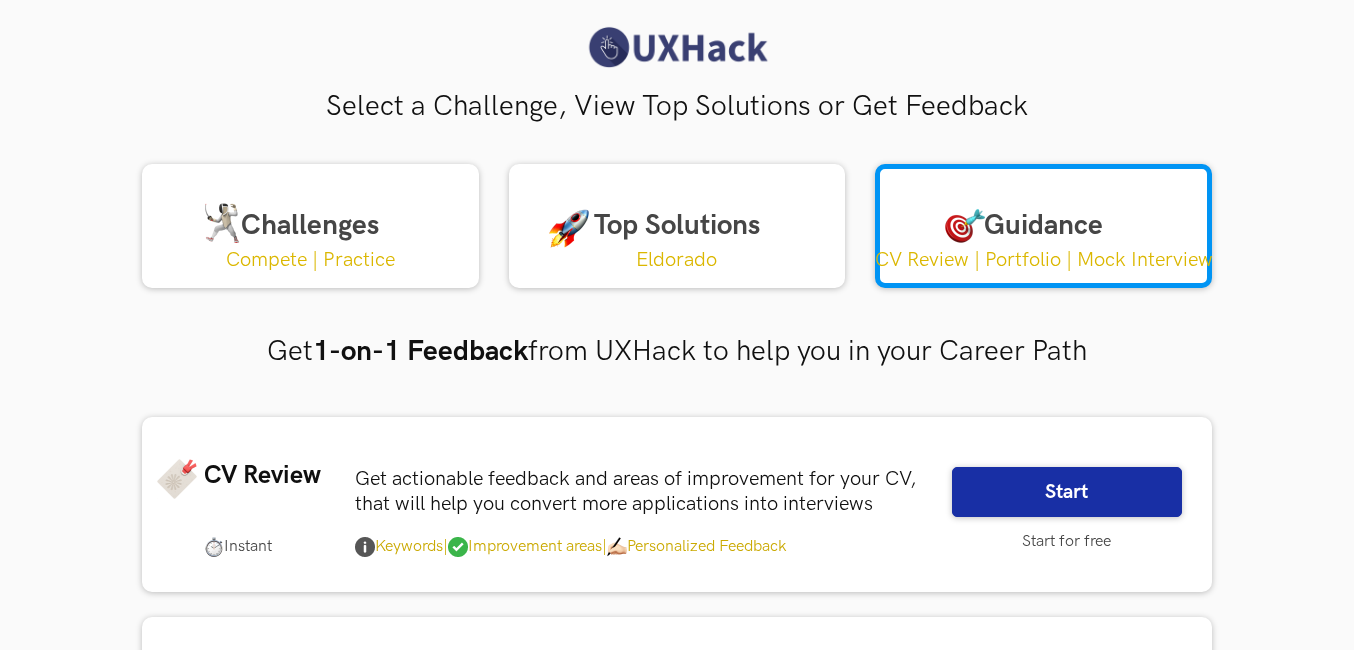 click on "Select a Challenge, View Top Solutions or Get Feedback Challenges Compete | Practice  Top Solutions Eldorado  Guidance CV Review | Portfolio | Mock Interview Select a Challenge to begin Popular bhimupi.org.in Visually Enhance Payment Experience Fintech   Medium 1650   259 Solutions 8 gst.gov.in Improve Look & Feel Govt   Medium 884   257 Solutions 6 zoho.com Product Roadmap & Strategy Internet   Hard 117   208 Solutions 44 whatsapp.com Curbing spread of Fake News in times of Crises Social Media   Medium 137   13 Solutions 7 twitter.com Adapting a viral feature to your app and audience Social Media   Medium 98   12 Solutions 3
UX Audit
Ather
Easy
Ather
Easy
Solutions
12
635
53
635
53
Solutions
12" at bounding box center (677, 710) 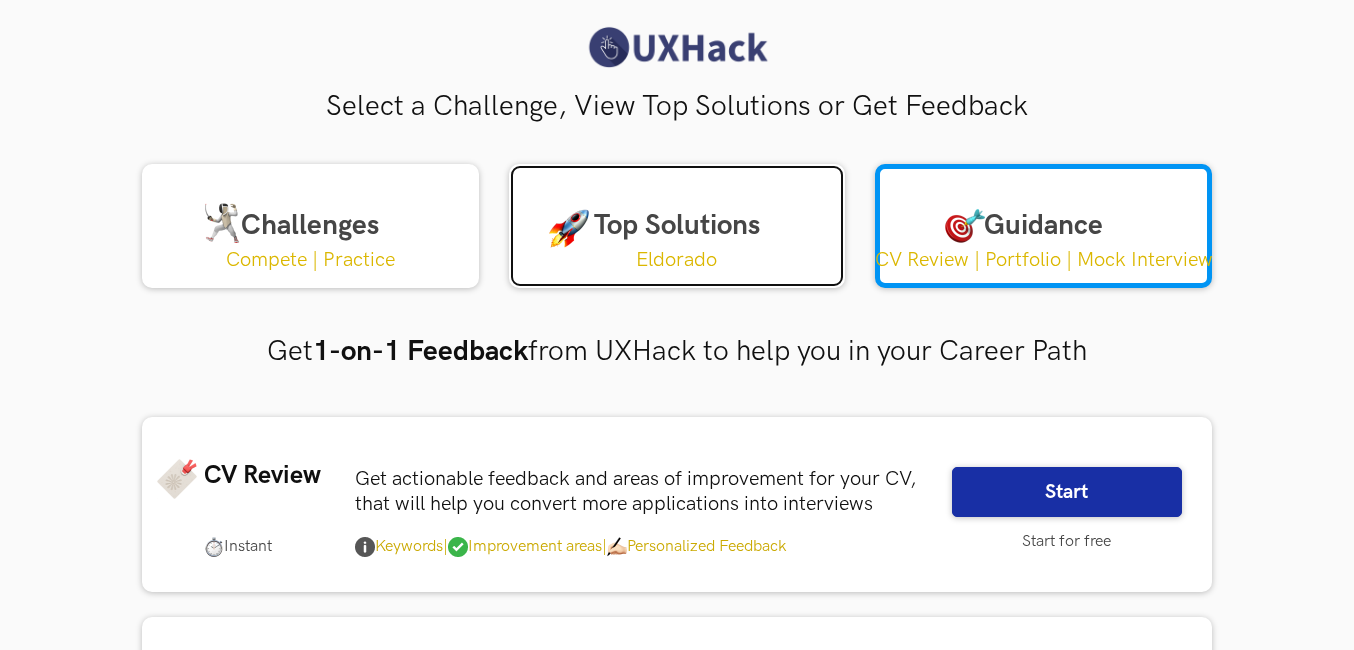 click on "Top Solutions Eldorado" at bounding box center [677, 226] 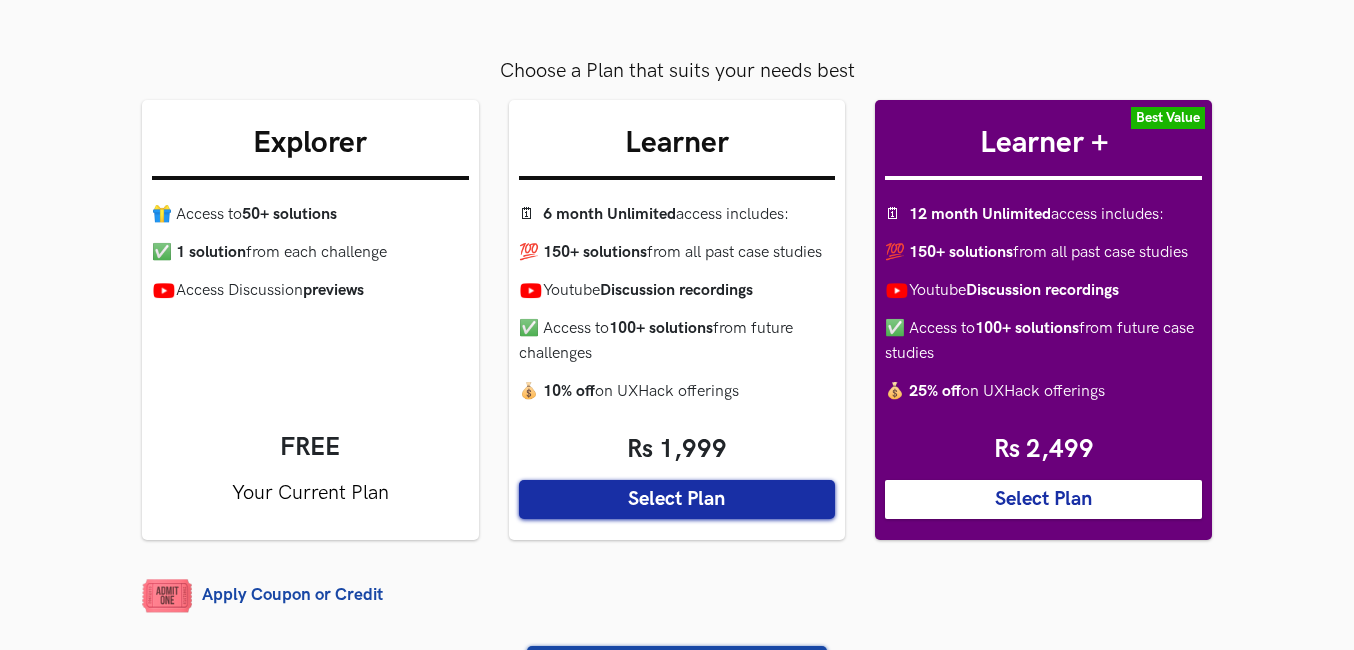 scroll, scrollTop: 0, scrollLeft: 0, axis: both 